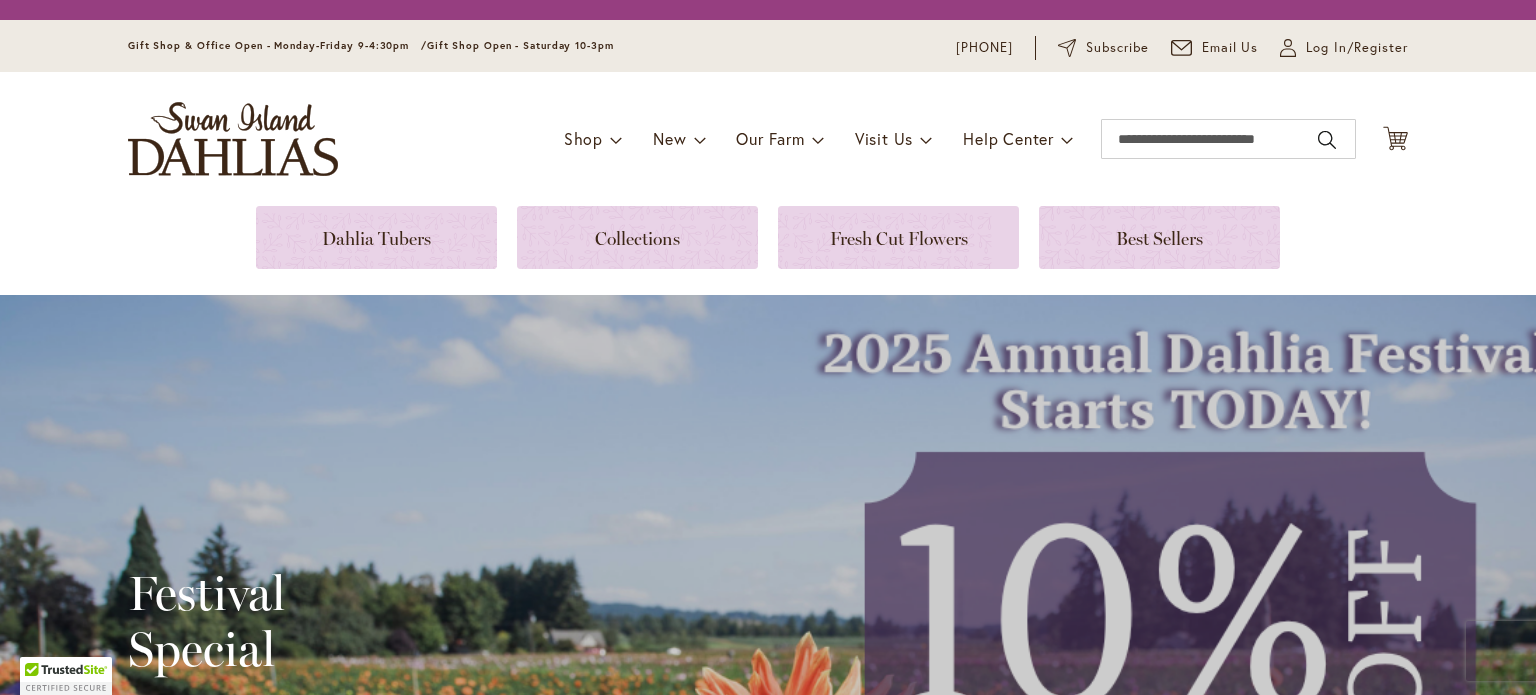 scroll, scrollTop: 0, scrollLeft: 0, axis: both 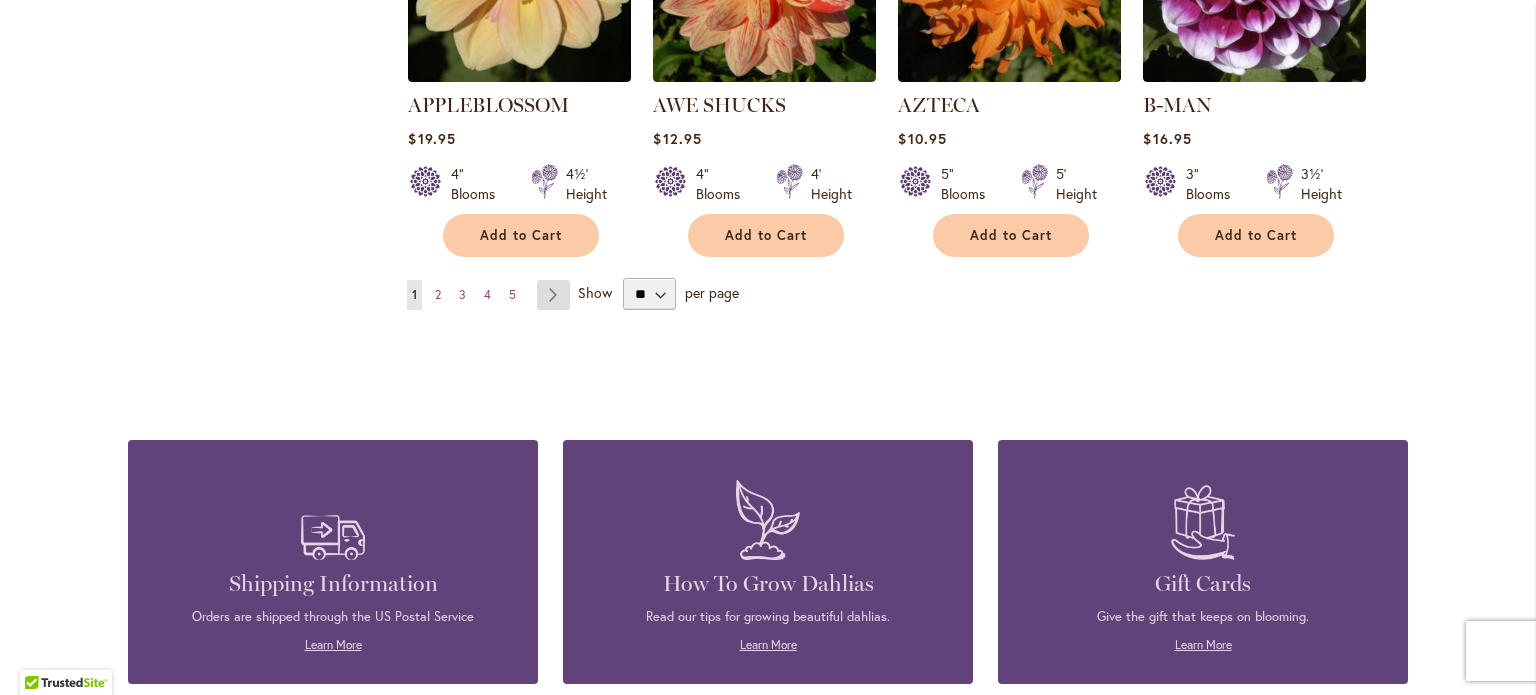 click on "Page
Next" at bounding box center [553, 295] 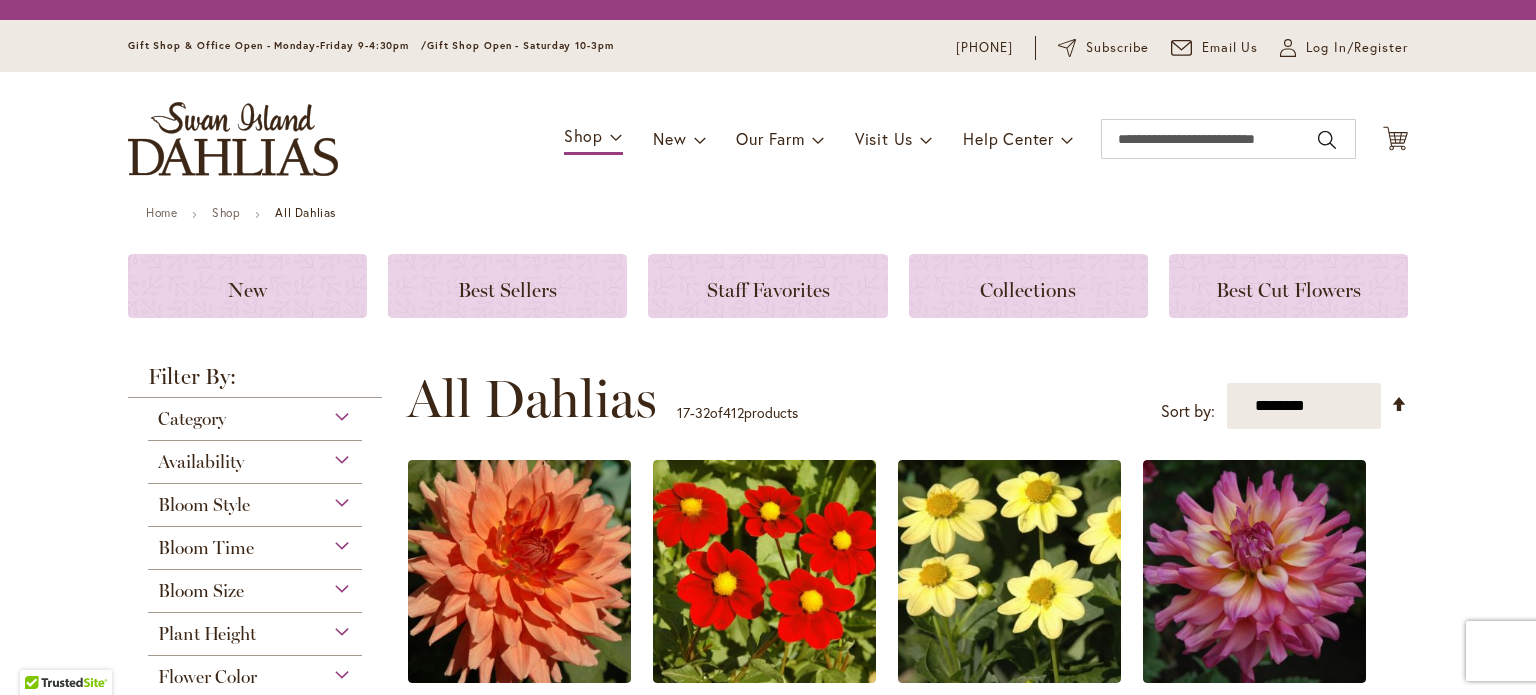 scroll, scrollTop: 0, scrollLeft: 0, axis: both 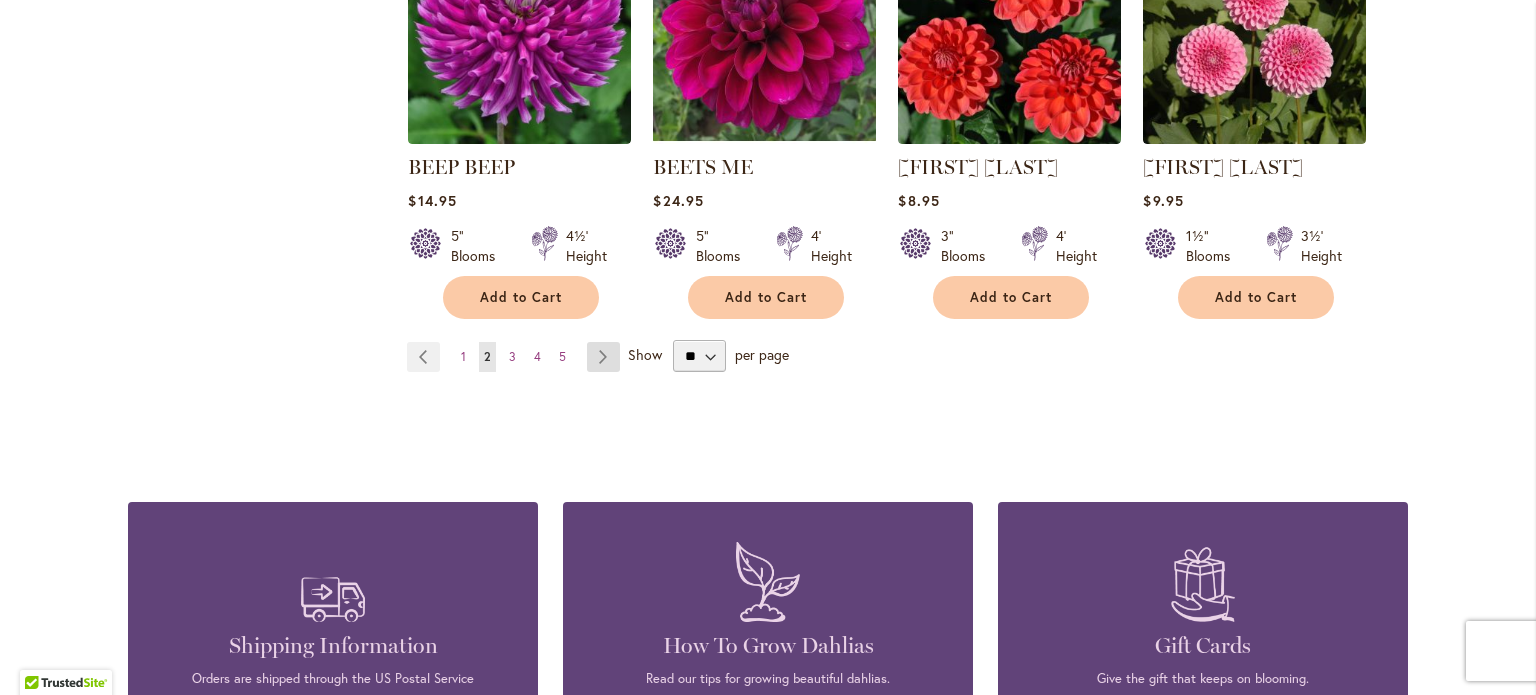 click on "Page
Next" at bounding box center [603, 357] 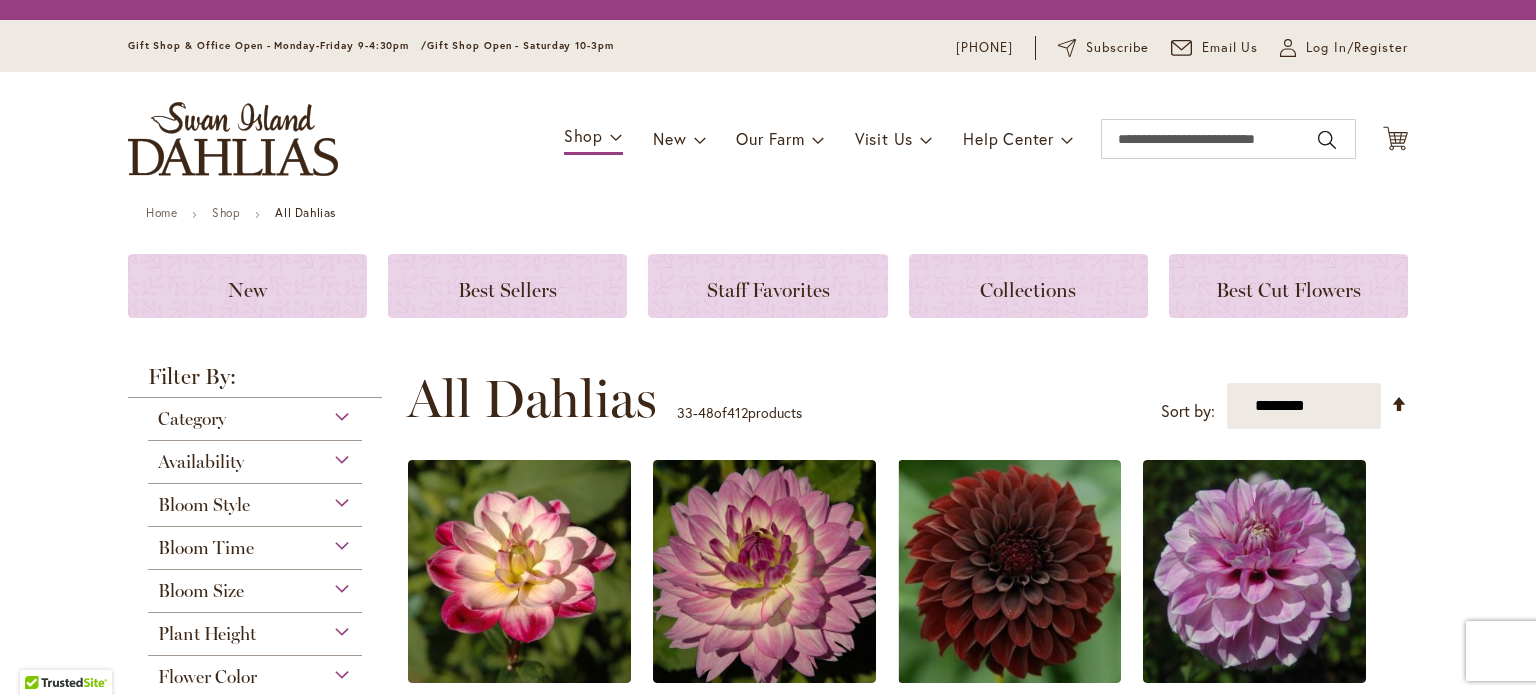 scroll, scrollTop: 0, scrollLeft: 0, axis: both 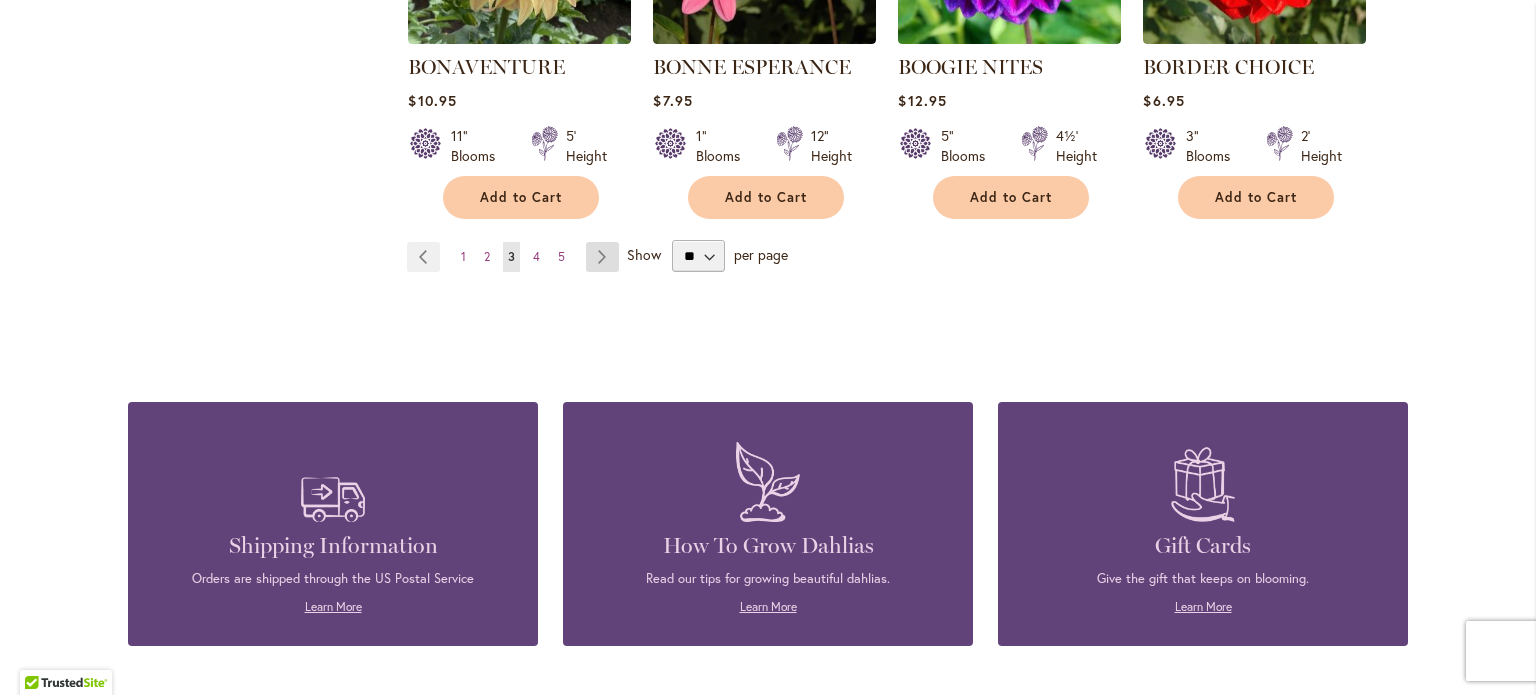 click on "Page
Next" at bounding box center (602, 257) 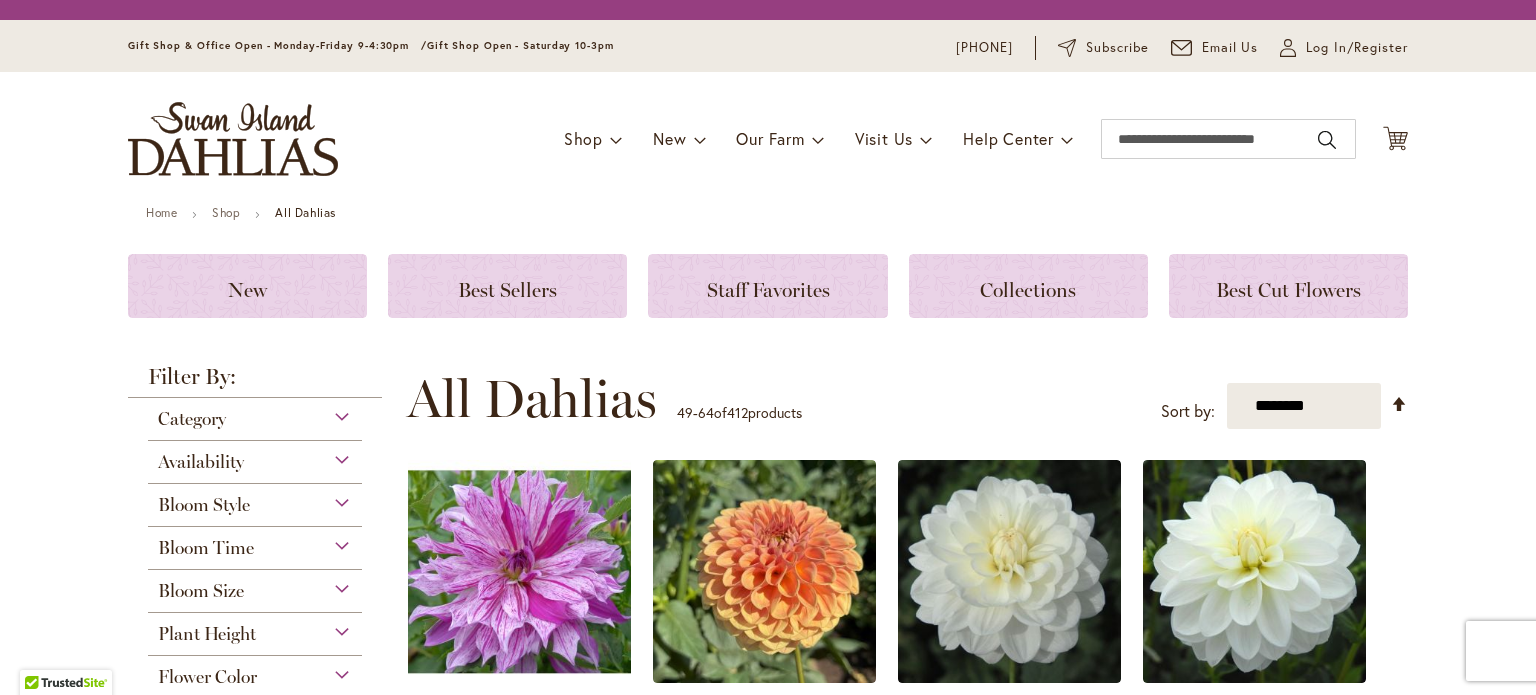 scroll, scrollTop: 0, scrollLeft: 0, axis: both 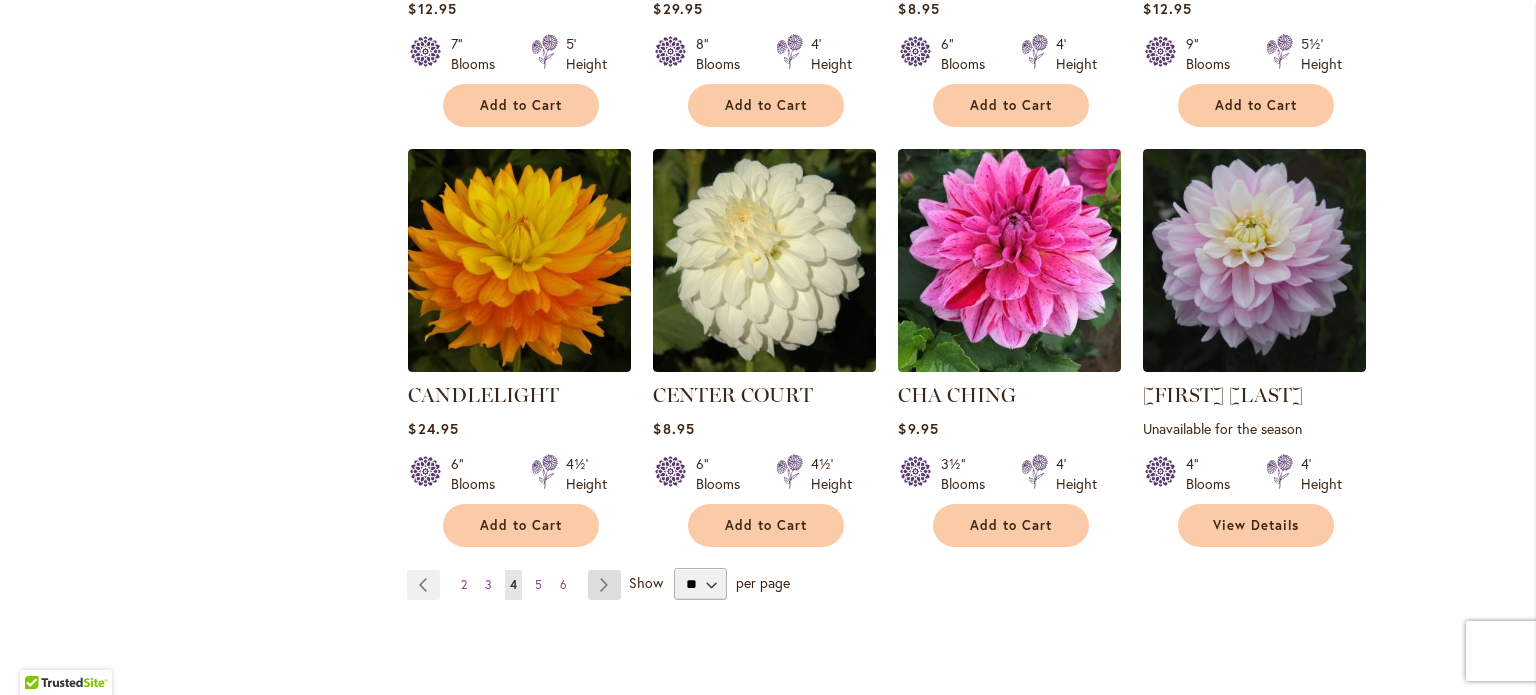 click on "Page
Next" at bounding box center [604, 585] 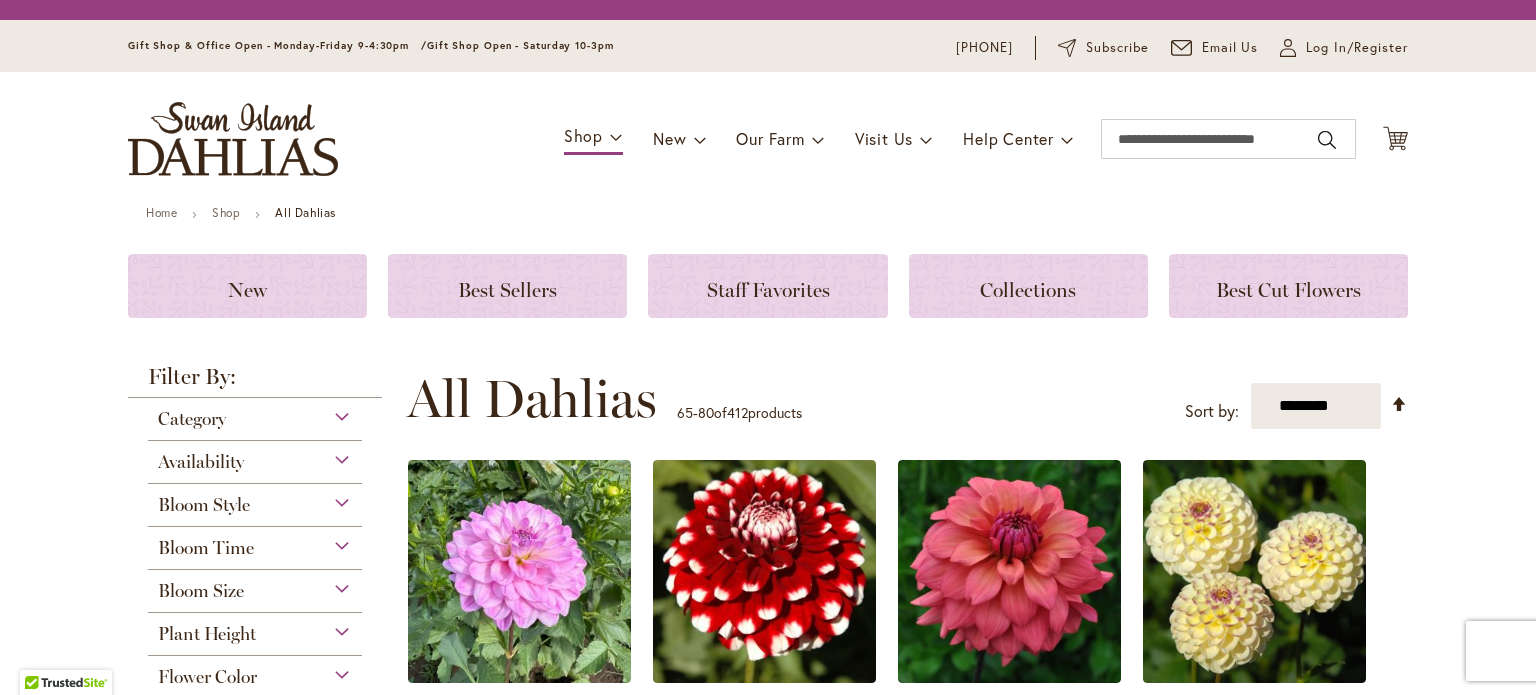 scroll, scrollTop: 0, scrollLeft: 0, axis: both 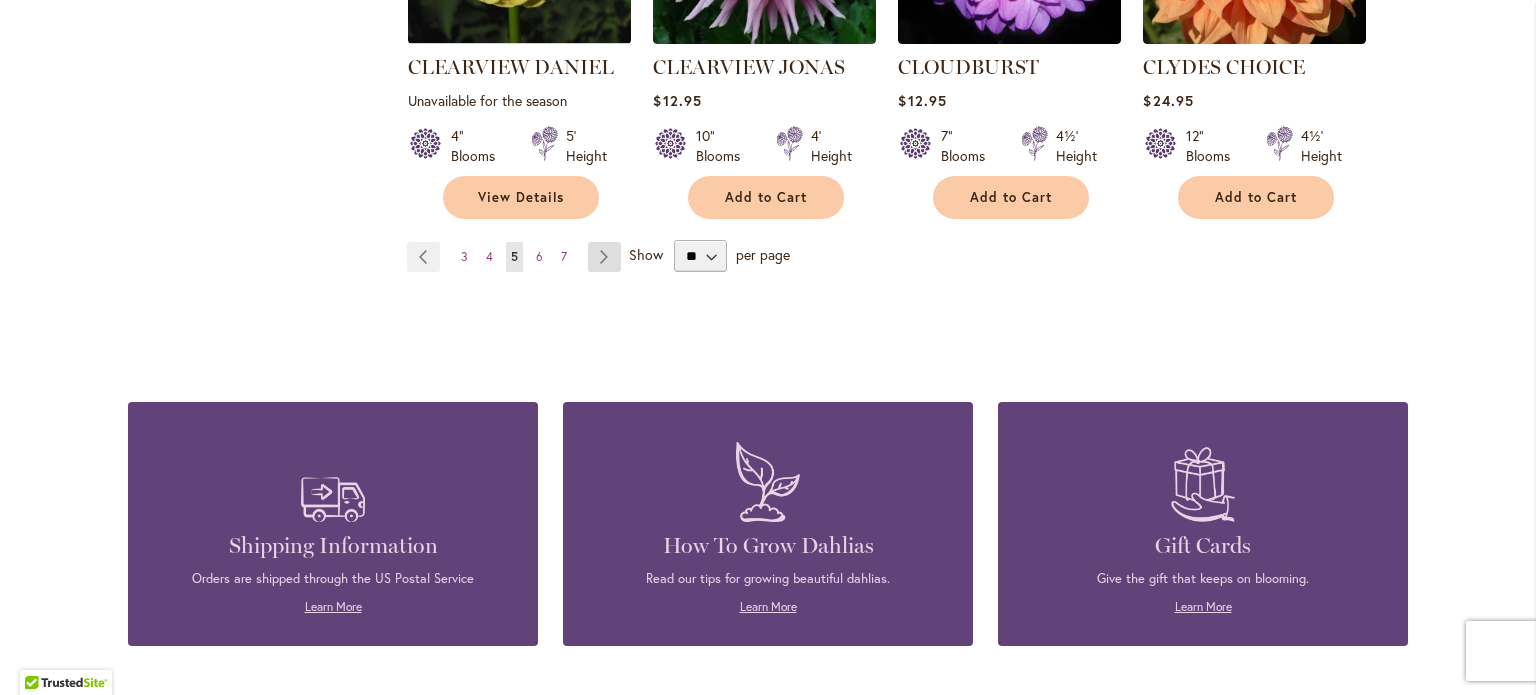click on "Page
Next" at bounding box center [604, 257] 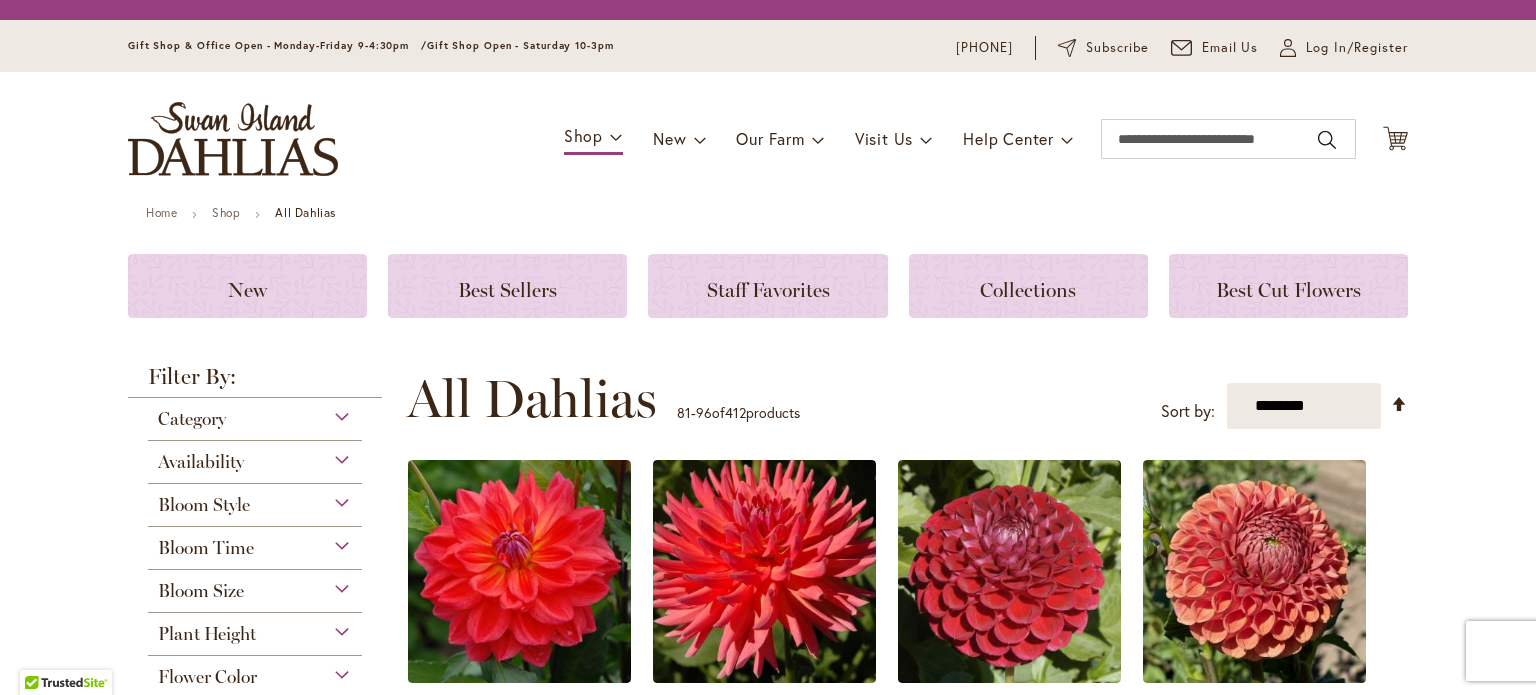 scroll, scrollTop: 0, scrollLeft: 0, axis: both 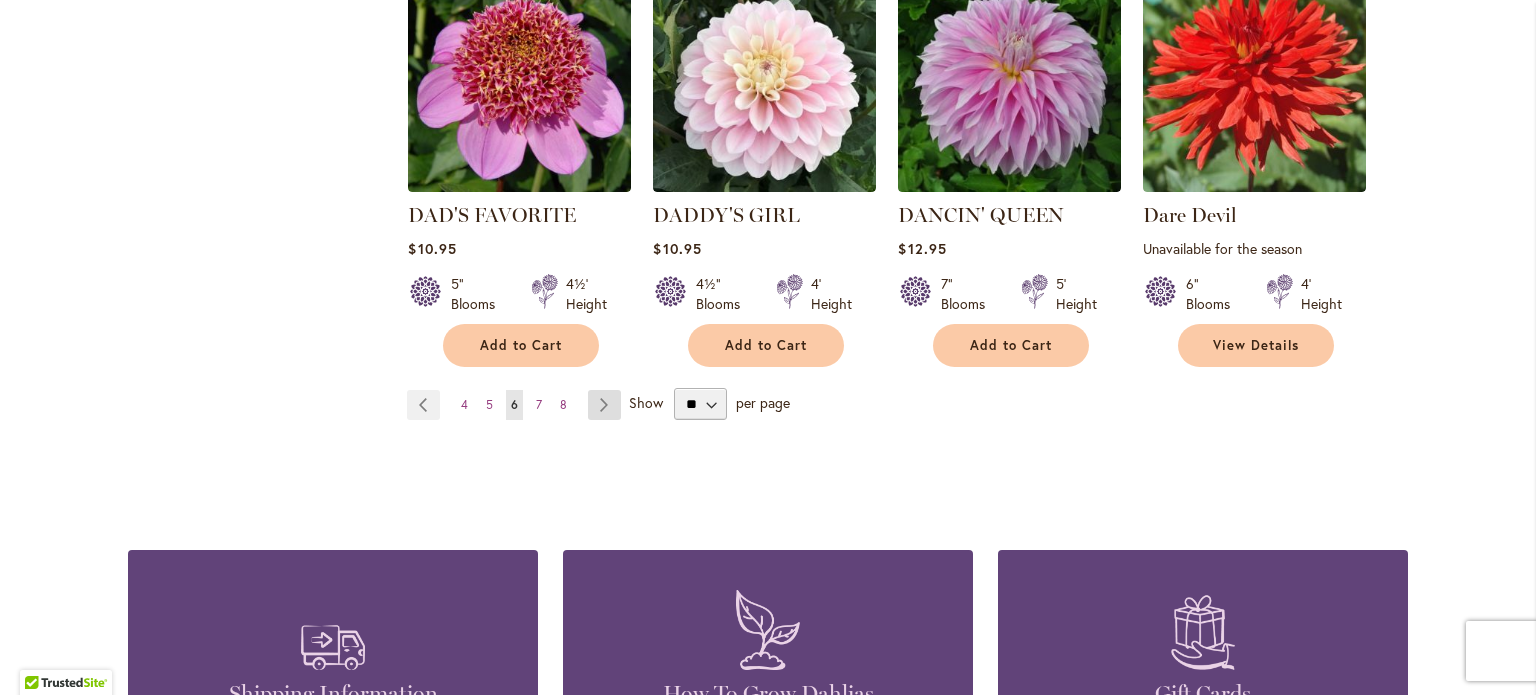 click on "Page
Next" at bounding box center (604, 405) 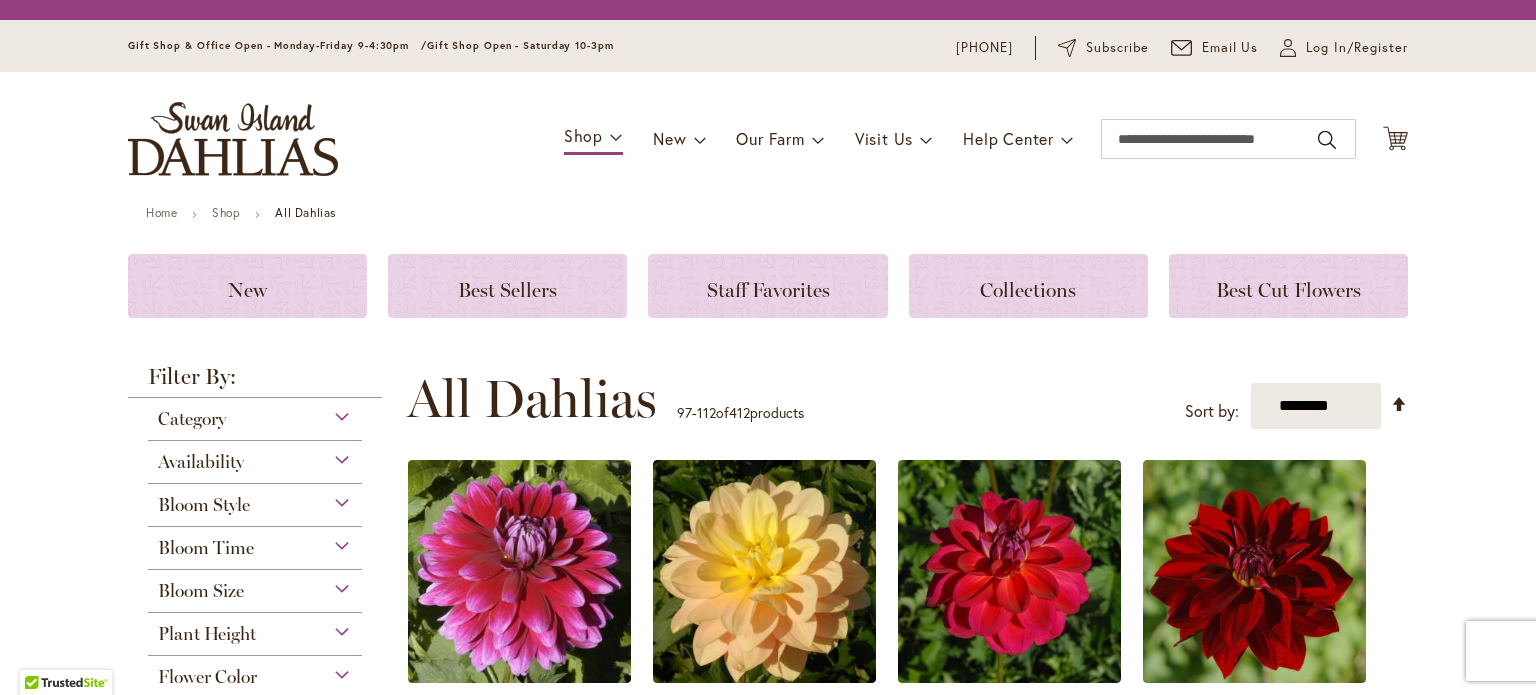 scroll, scrollTop: 0, scrollLeft: 0, axis: both 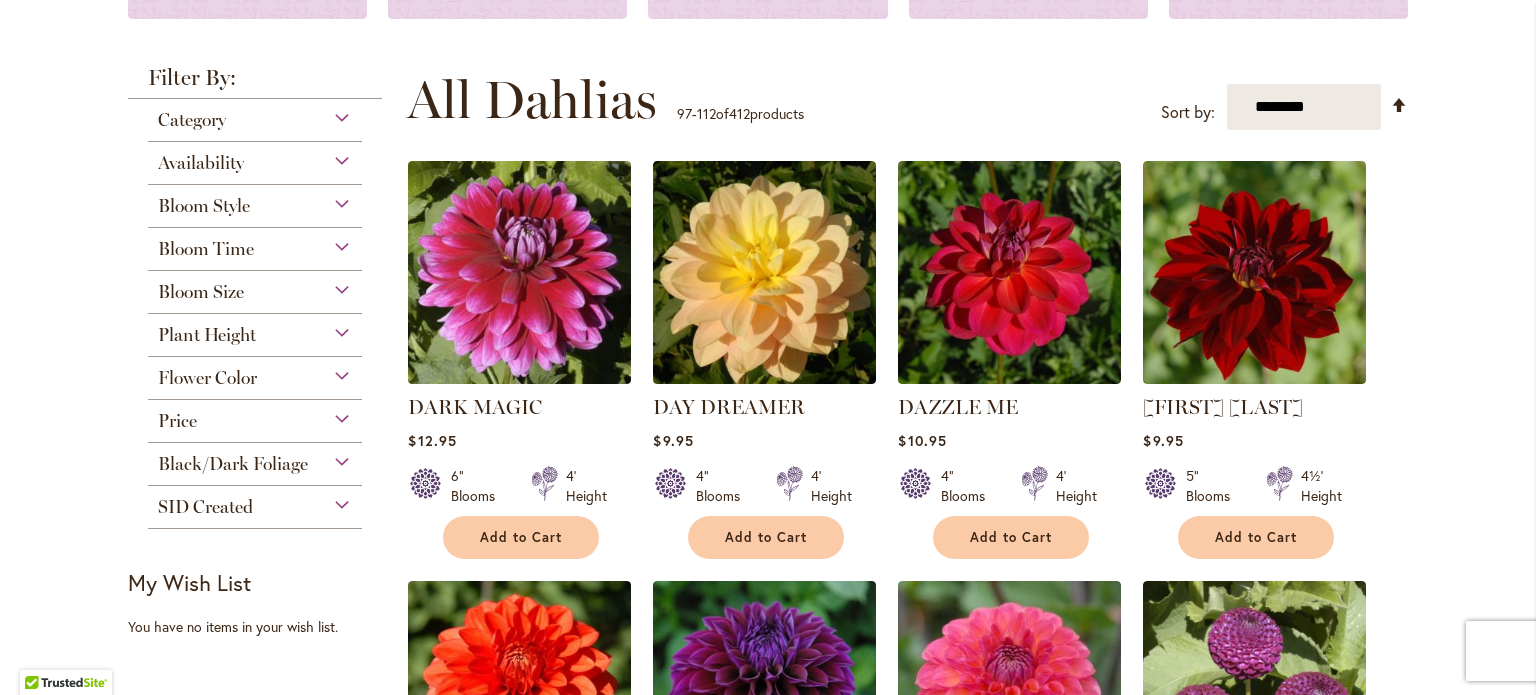 click on "Black/Dark Foliage" at bounding box center [233, 464] 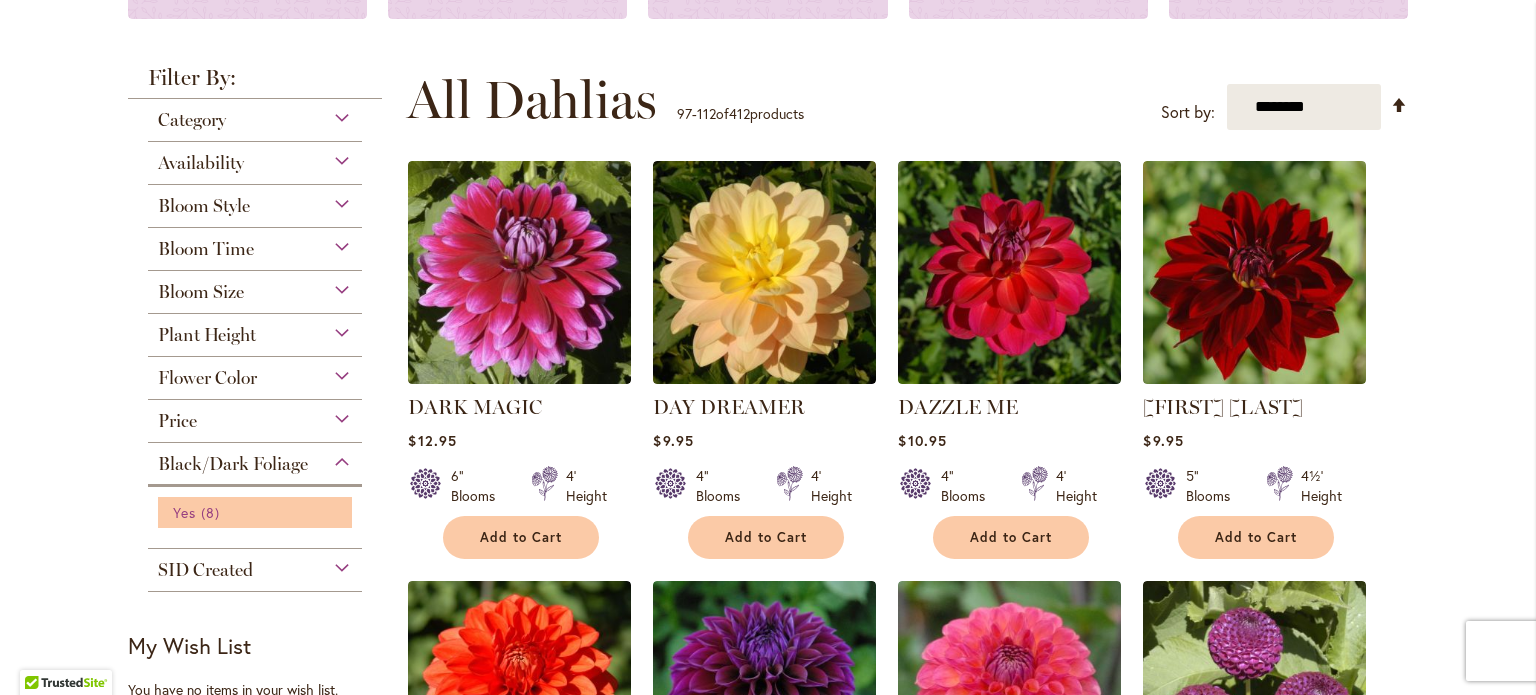 click on "Yes
8
items" at bounding box center (257, 512) 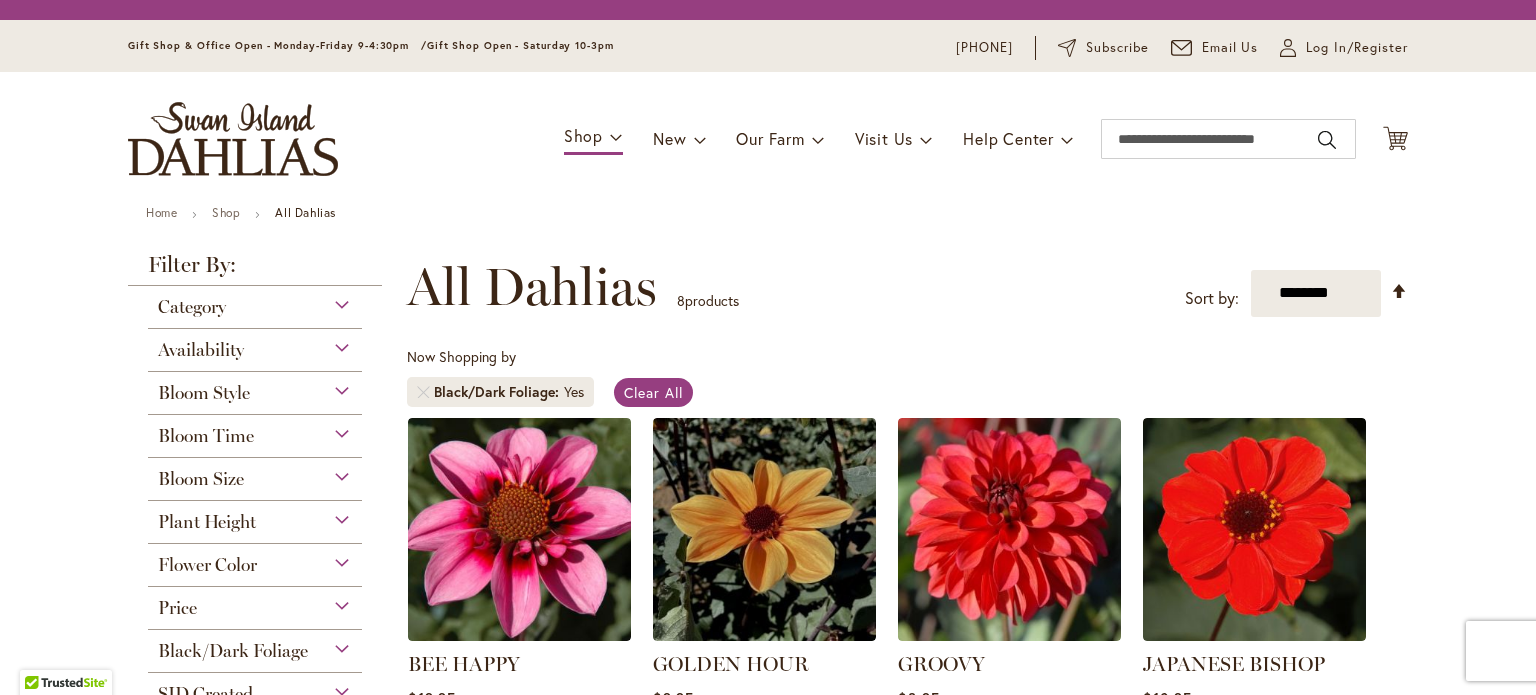 scroll, scrollTop: 0, scrollLeft: 0, axis: both 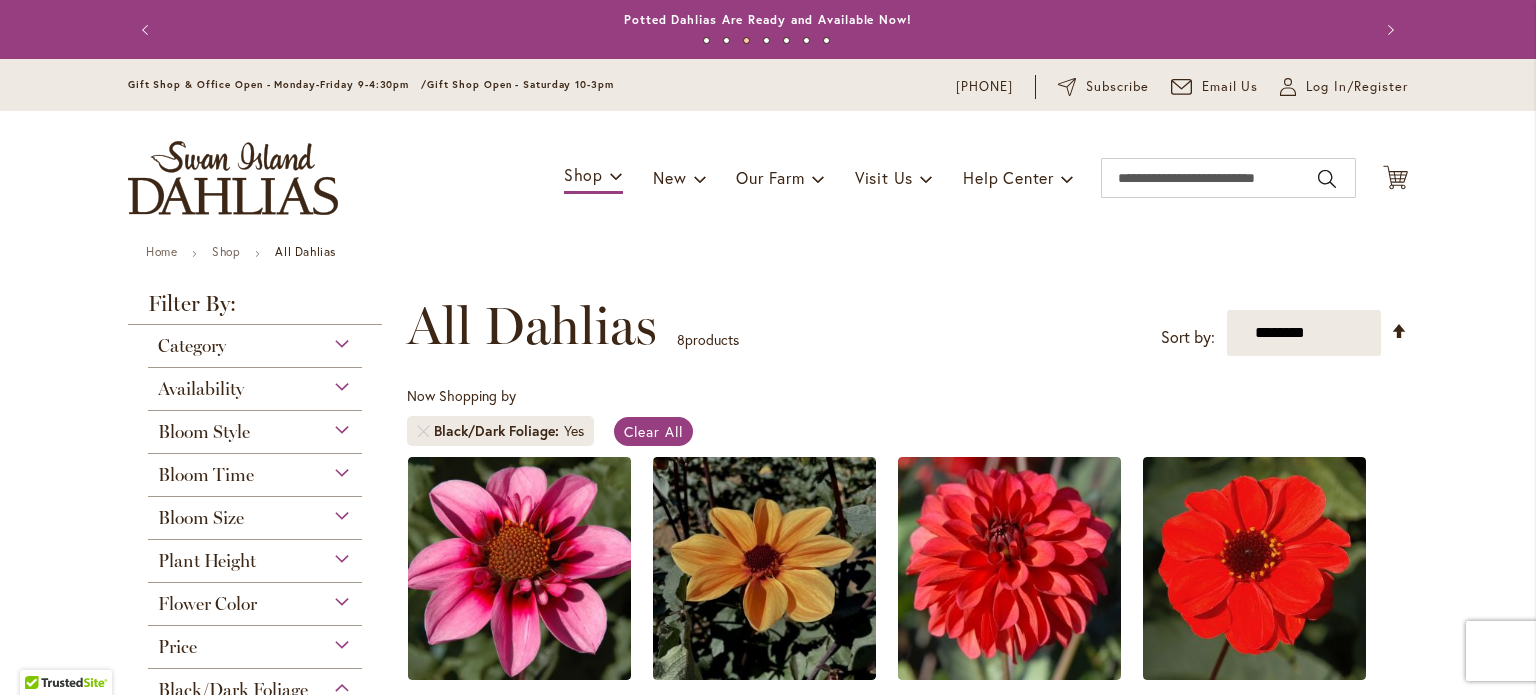 click on "Category" at bounding box center [255, 341] 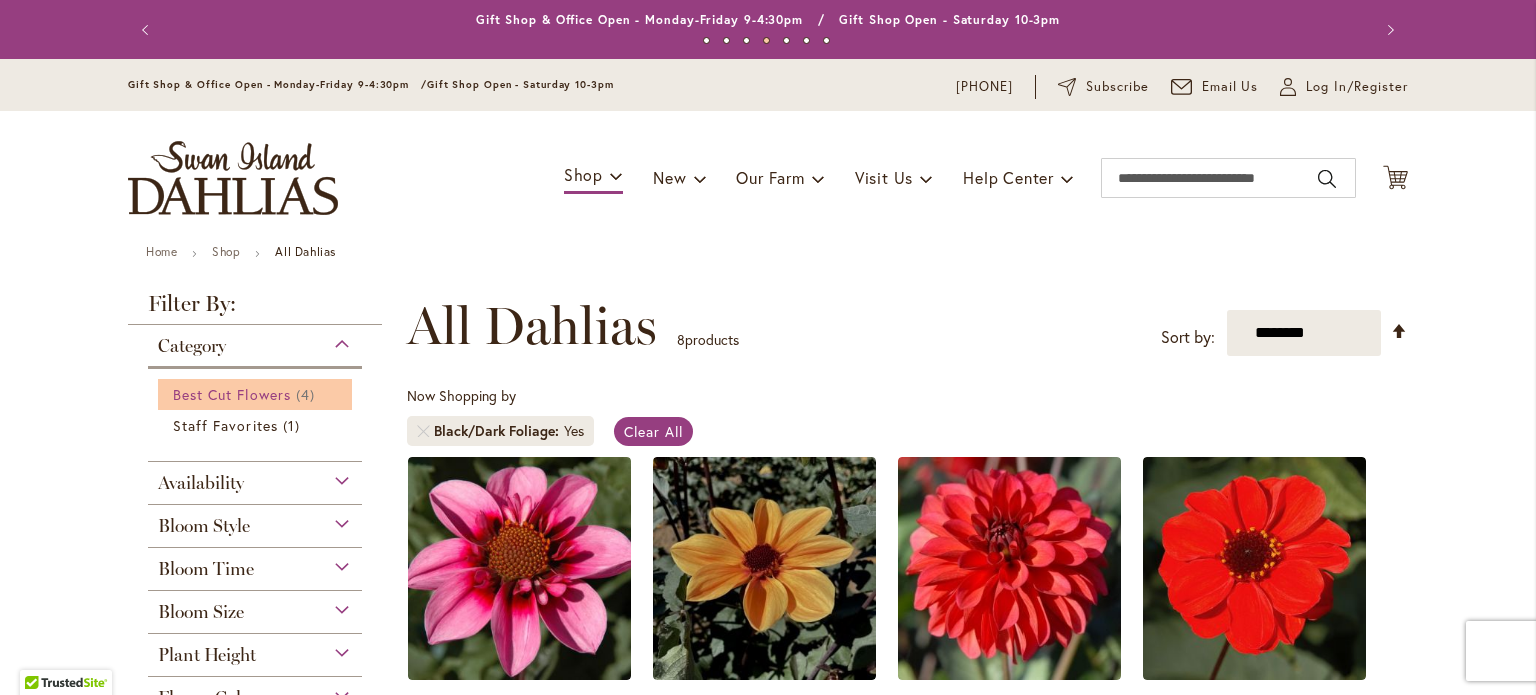 click on "Best Cut Flowers" at bounding box center [232, 394] 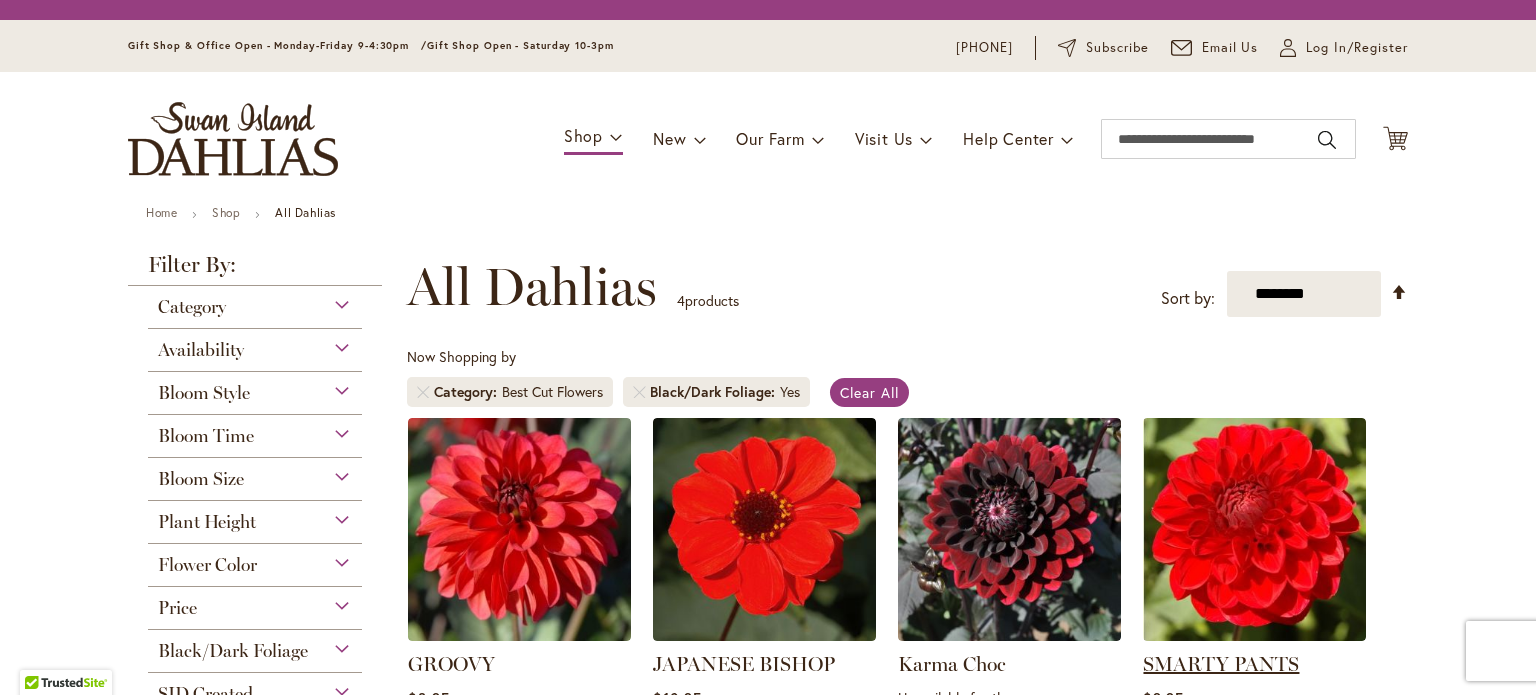 scroll, scrollTop: 0, scrollLeft: 0, axis: both 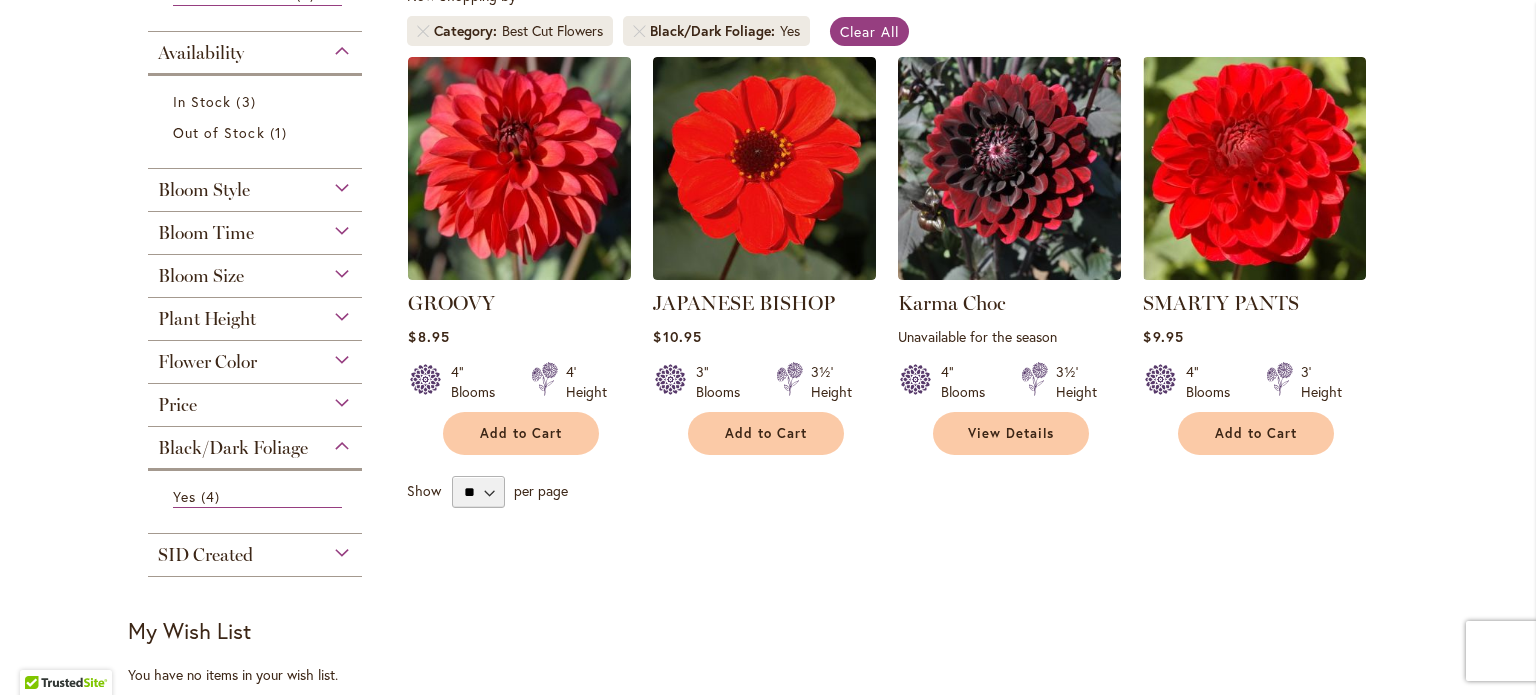 click on "Black/Dark Foliage" at bounding box center (255, 443) 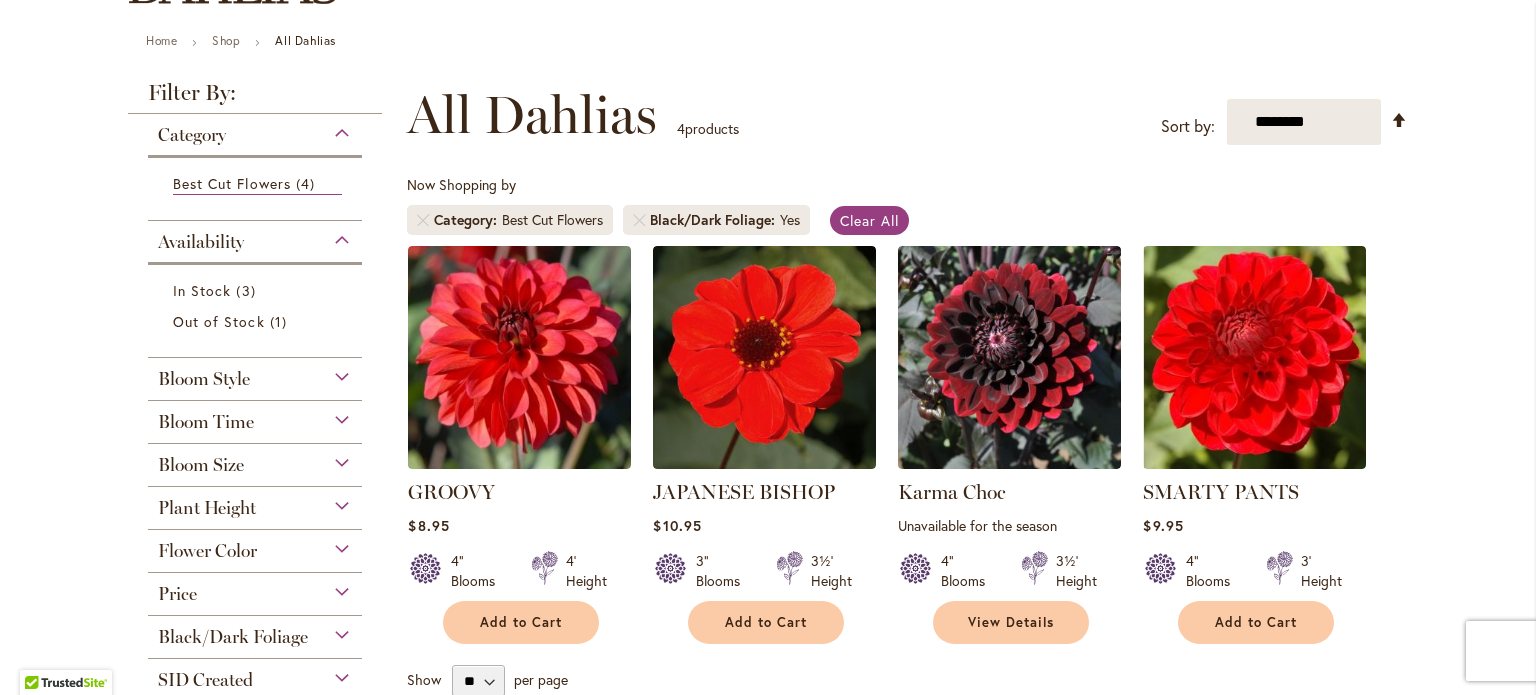 scroll, scrollTop: 200, scrollLeft: 0, axis: vertical 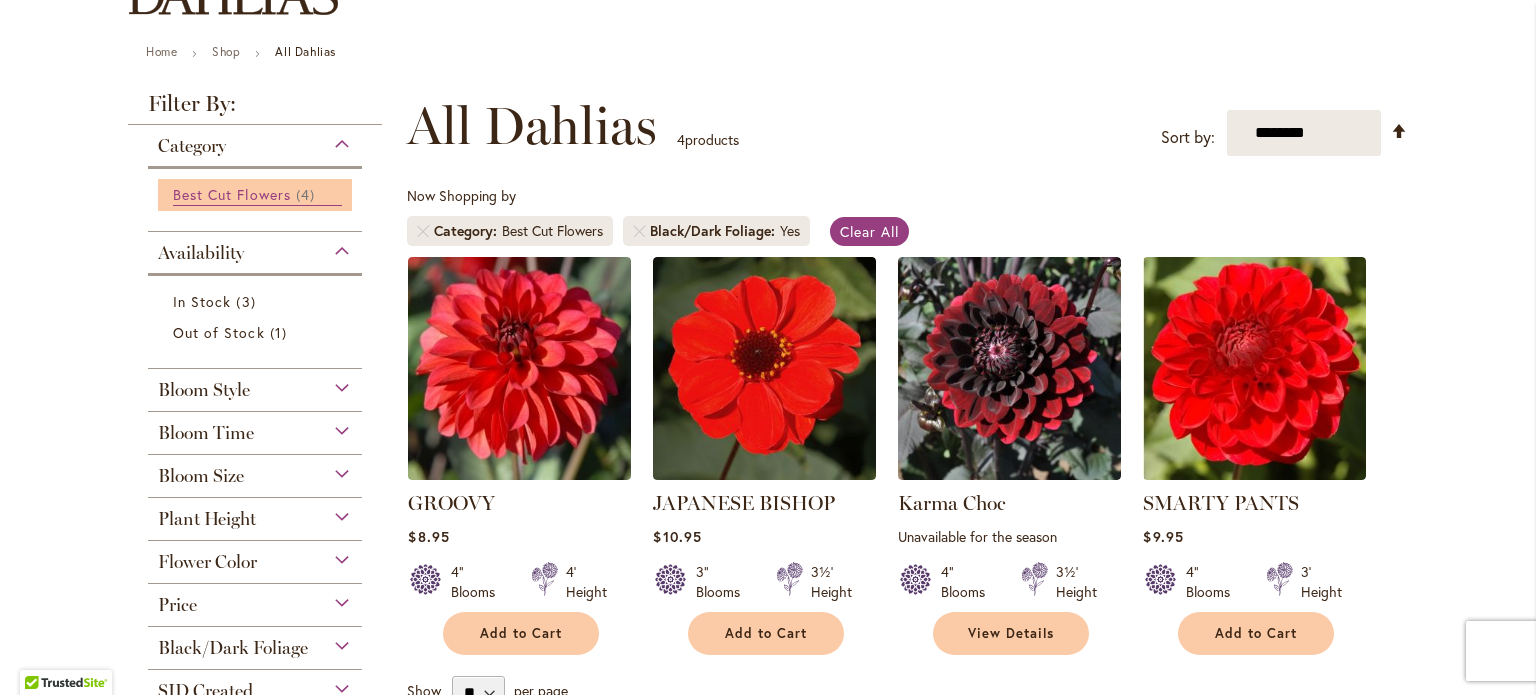 click on "Best Cut Flowers" at bounding box center [232, 194] 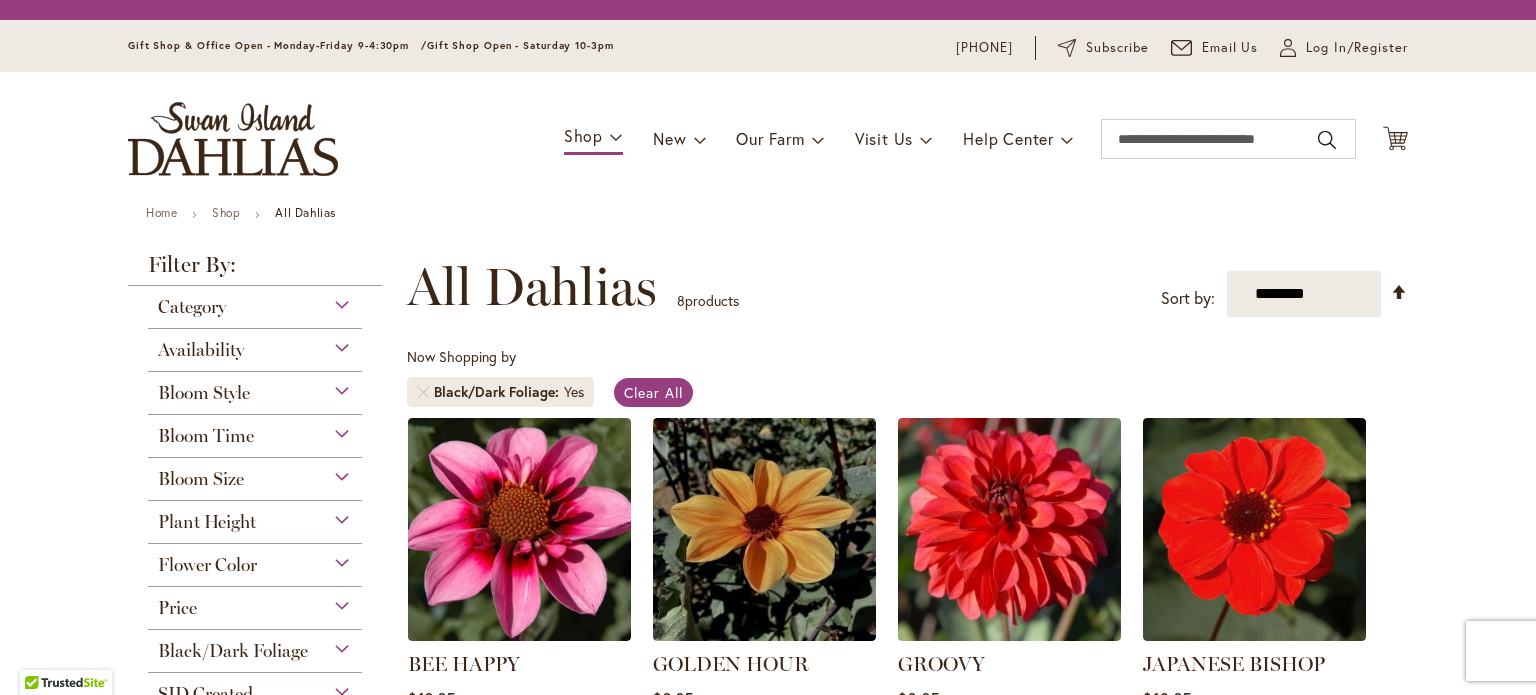 scroll, scrollTop: 0, scrollLeft: 0, axis: both 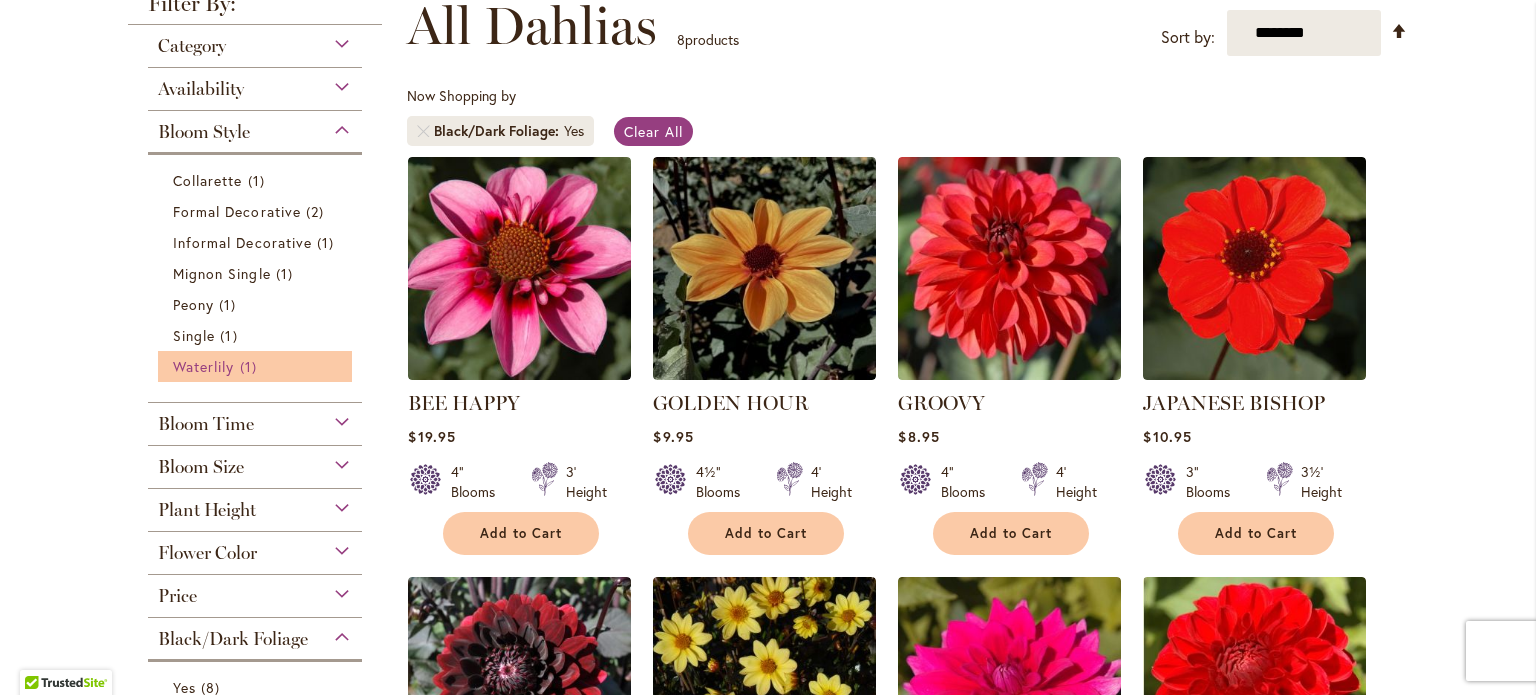 click on "Waterlily" at bounding box center [203, 366] 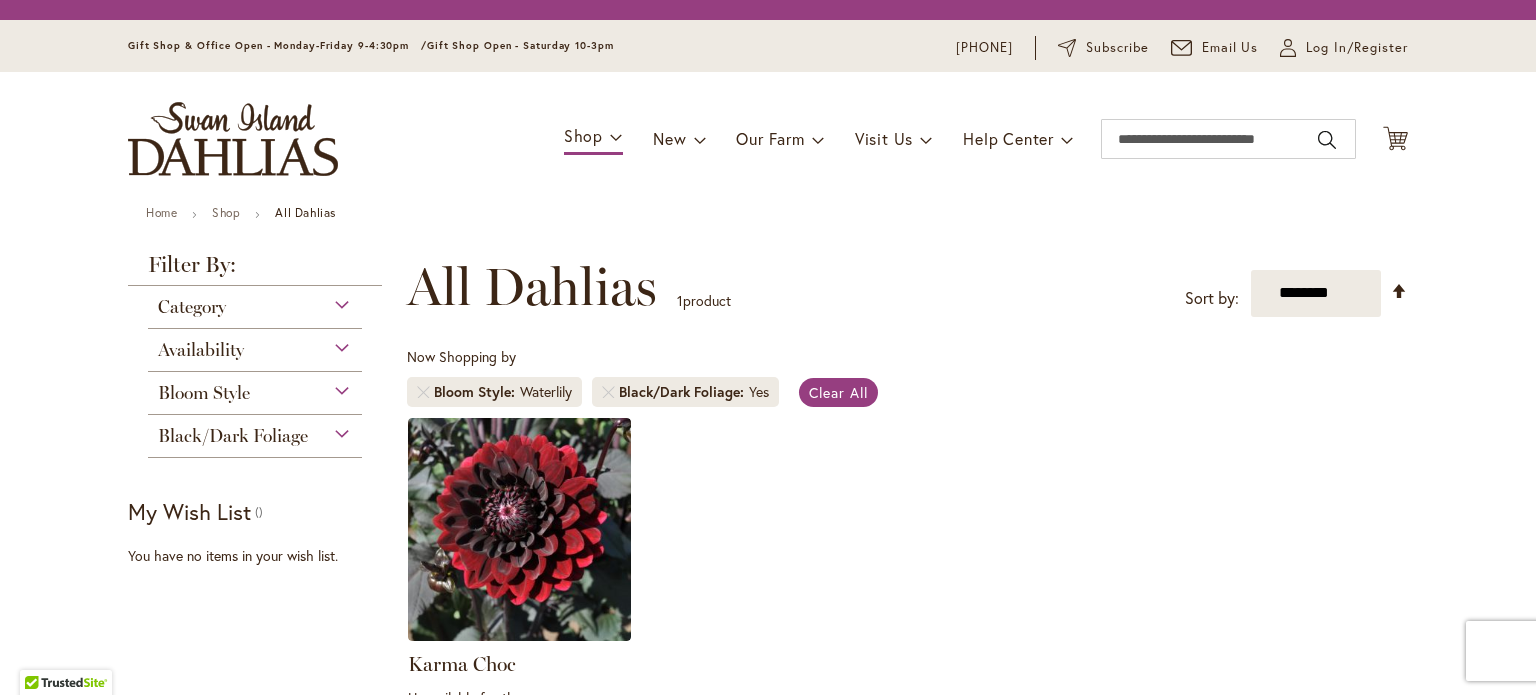 scroll, scrollTop: 0, scrollLeft: 0, axis: both 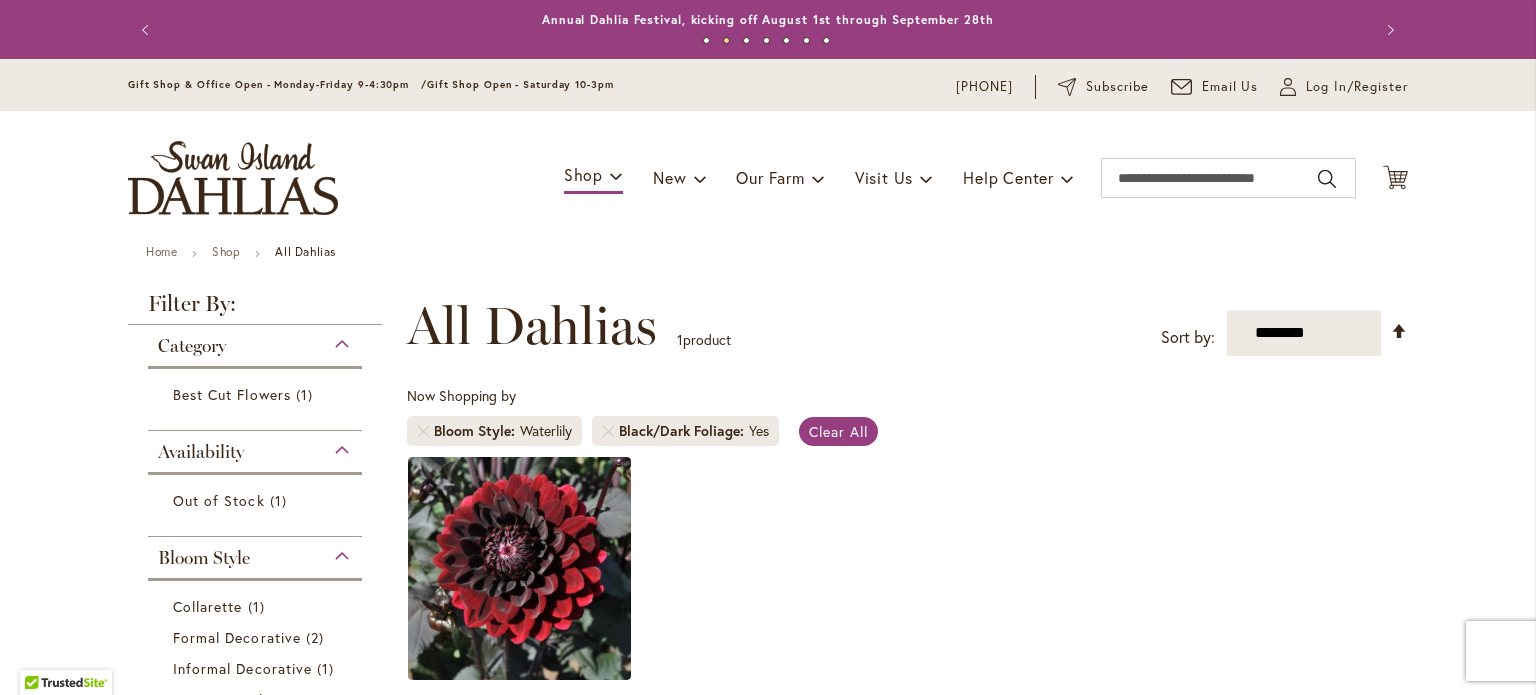 click on "Category" at bounding box center [255, 341] 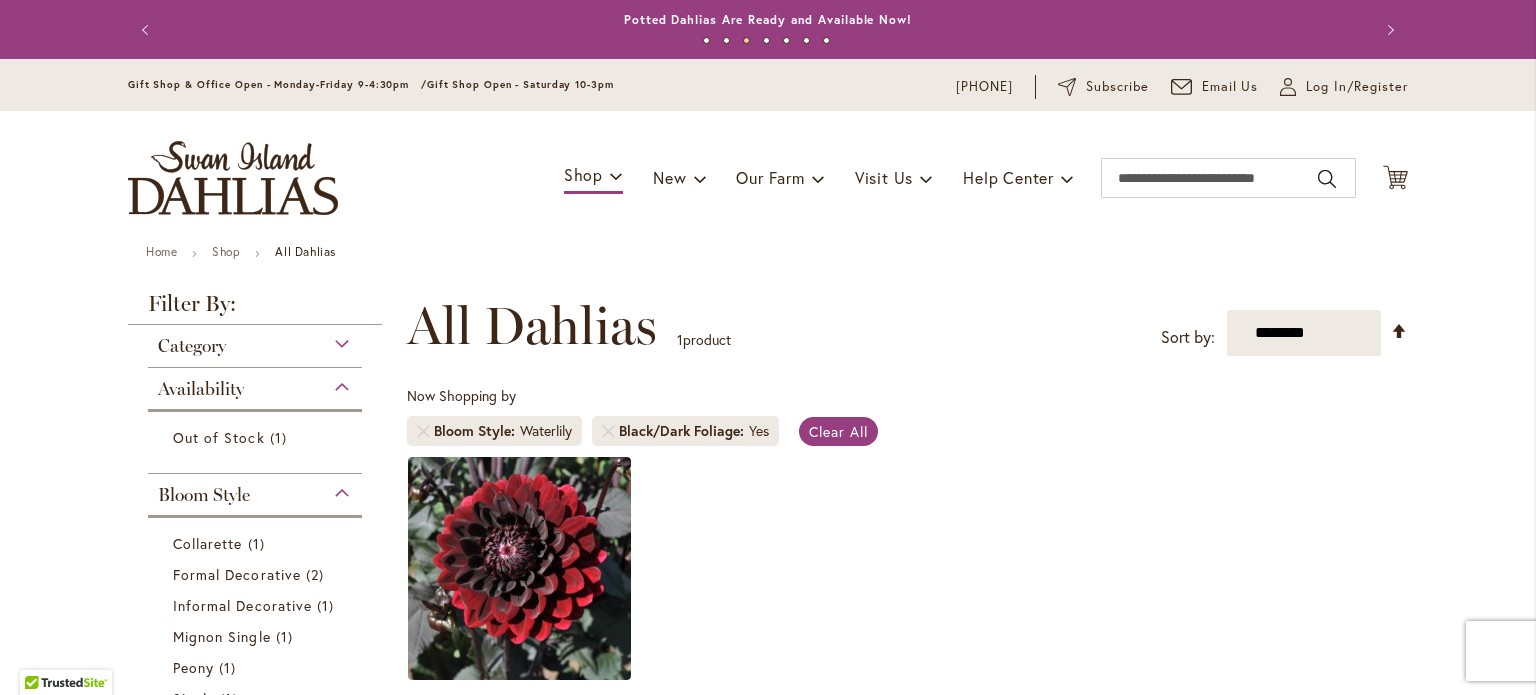click on "Availability" at bounding box center (255, 384) 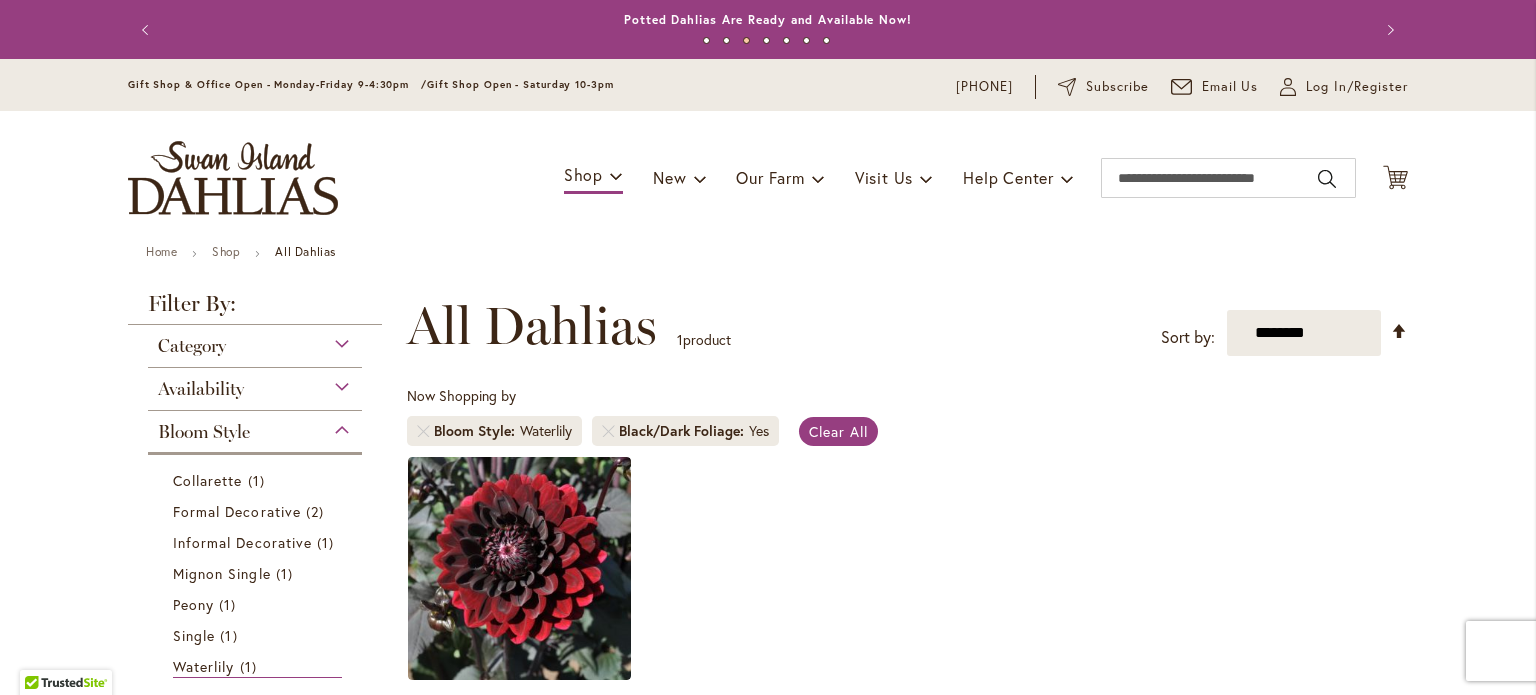 click on "Bloom Style" at bounding box center [255, 427] 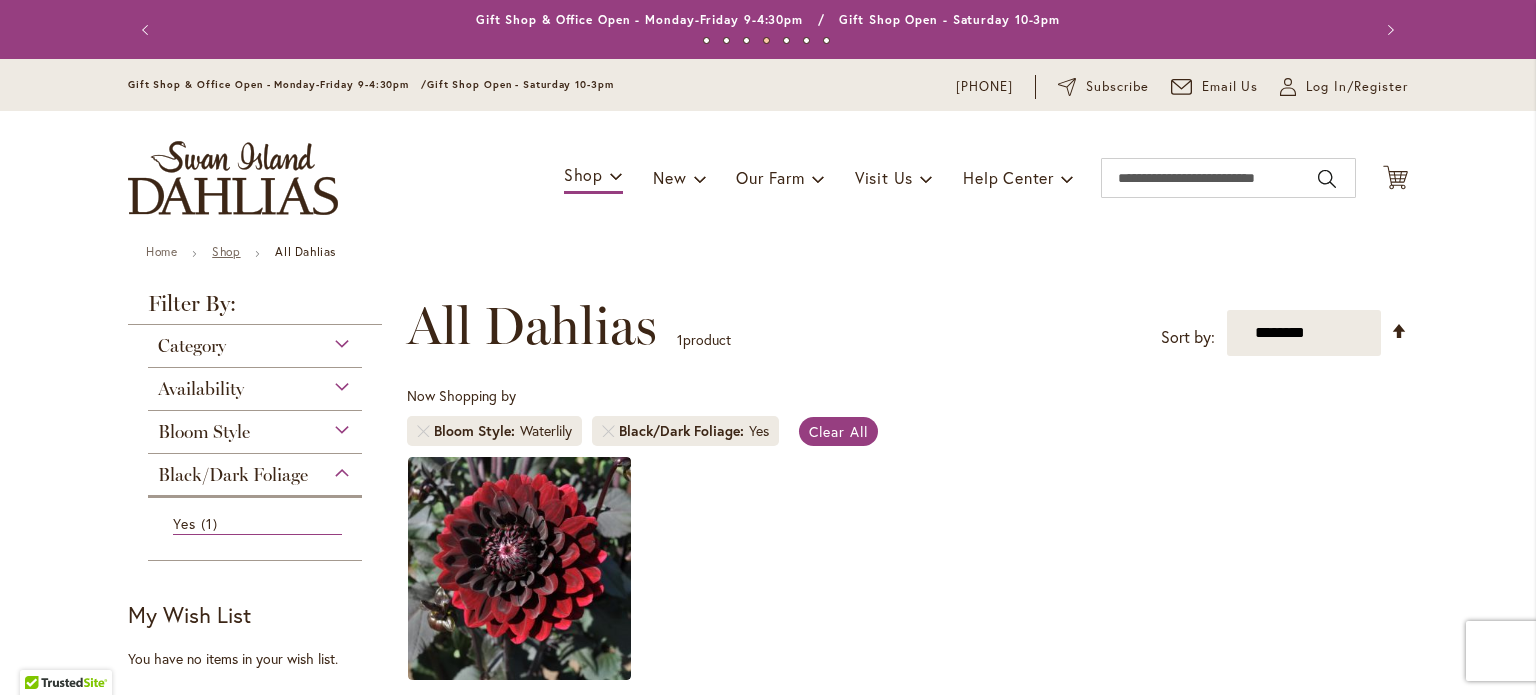 click on "Shop" at bounding box center [226, 251] 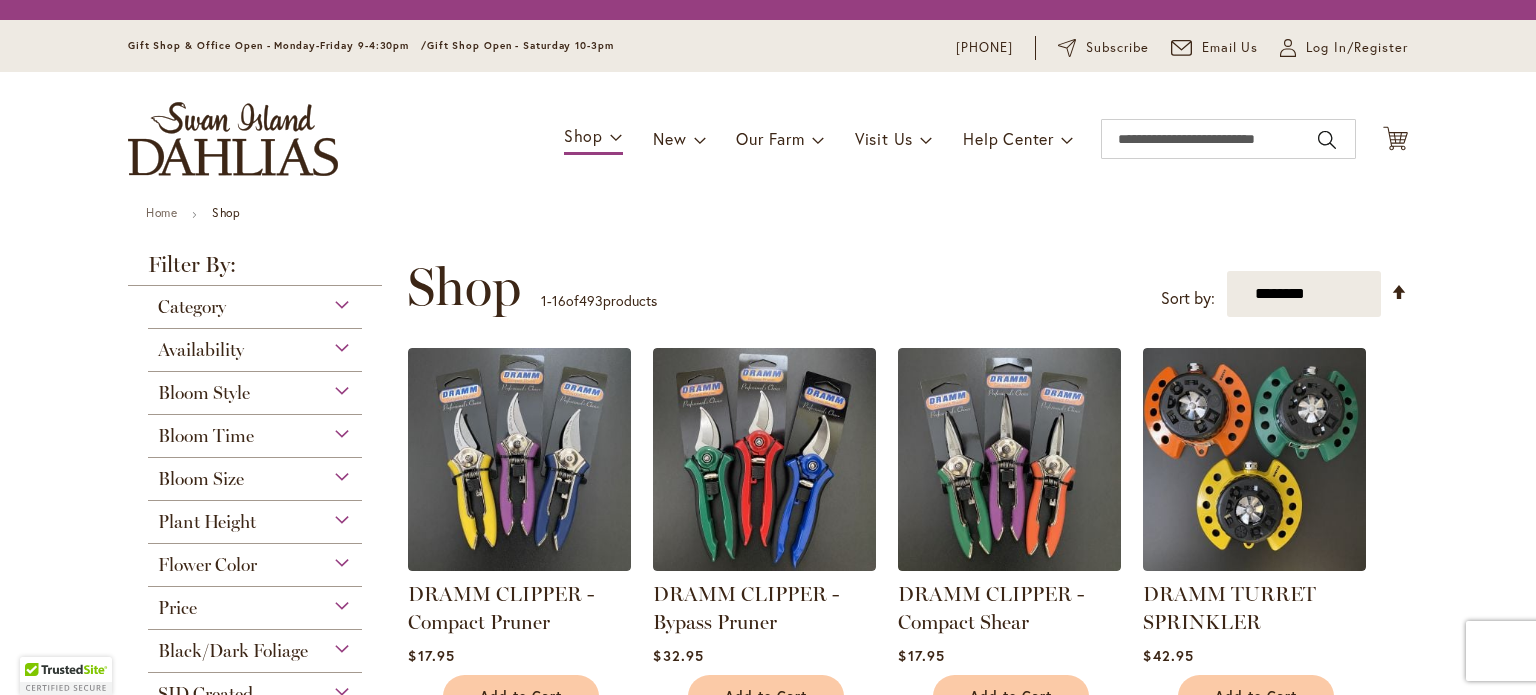 scroll, scrollTop: 0, scrollLeft: 0, axis: both 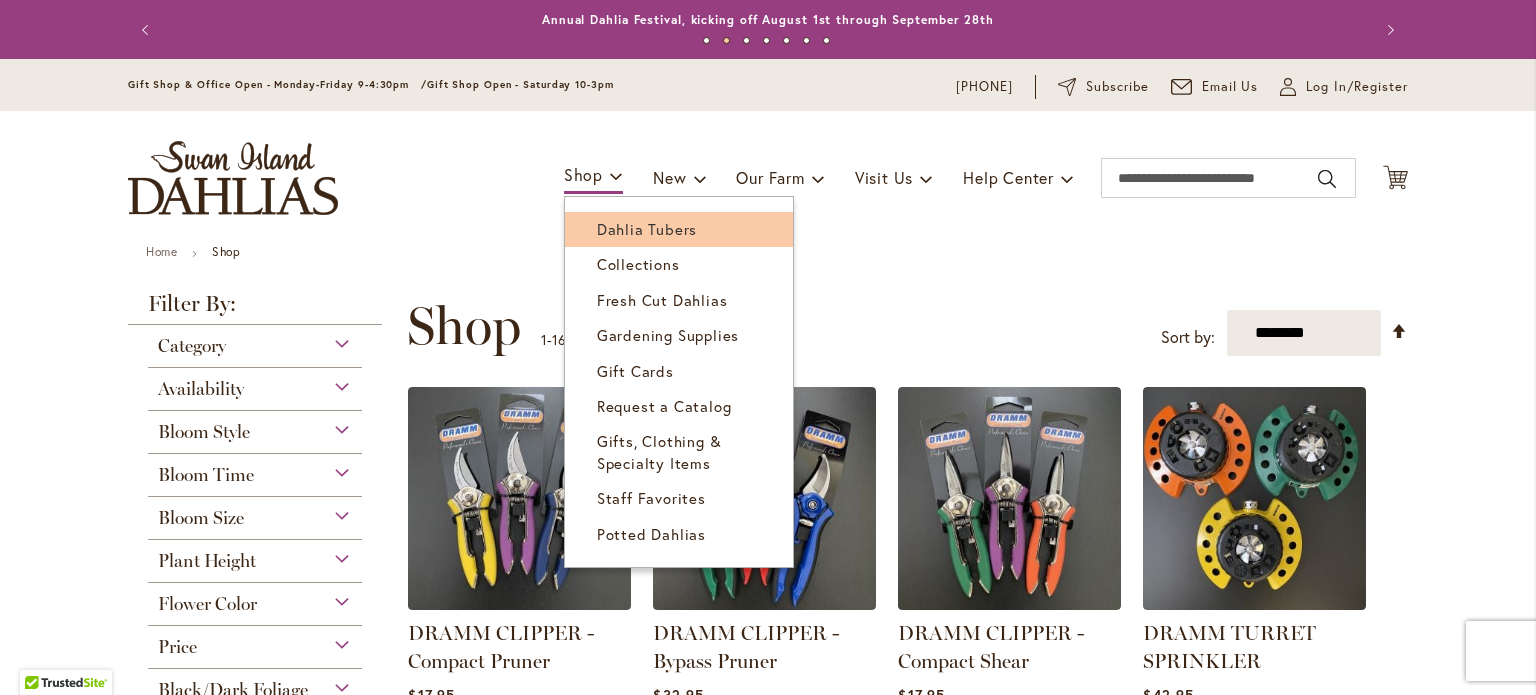 click on "Dahlia Tubers" at bounding box center (647, 229) 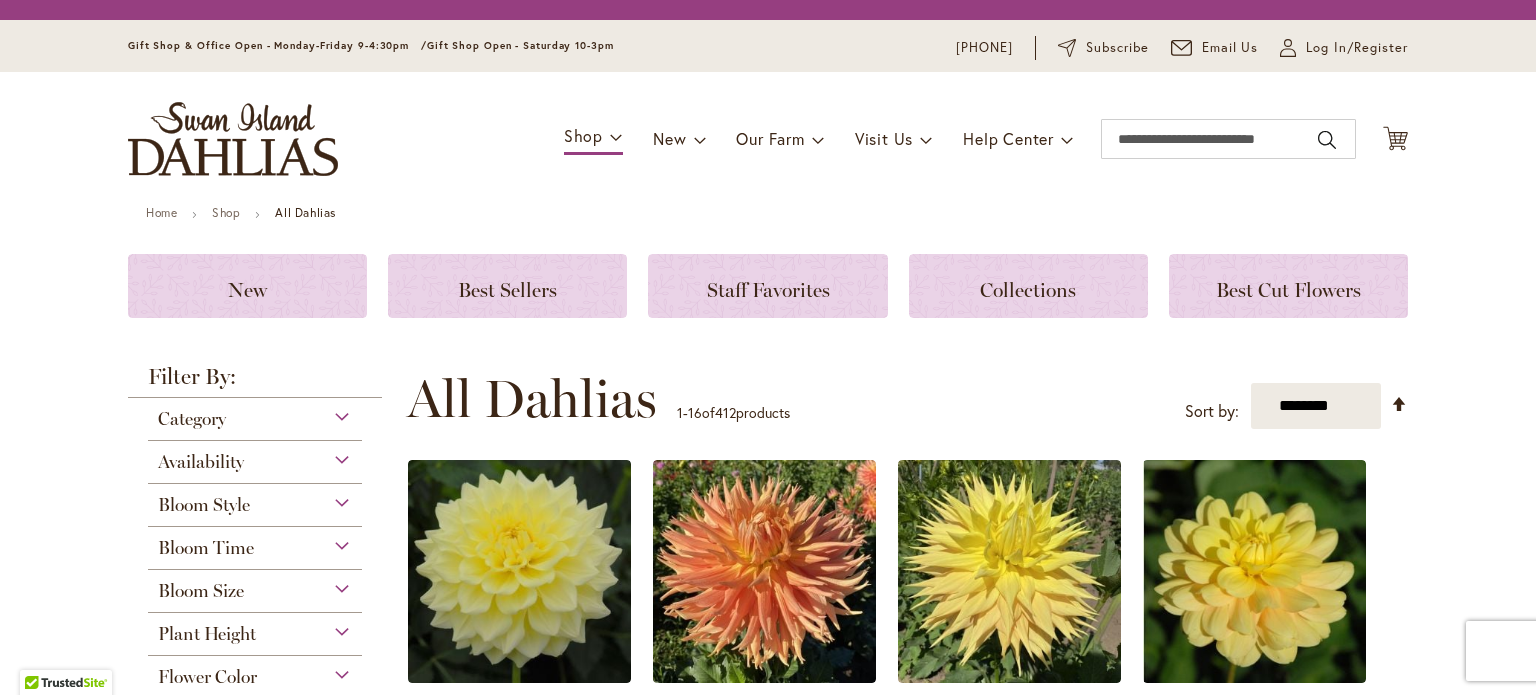 scroll, scrollTop: 0, scrollLeft: 0, axis: both 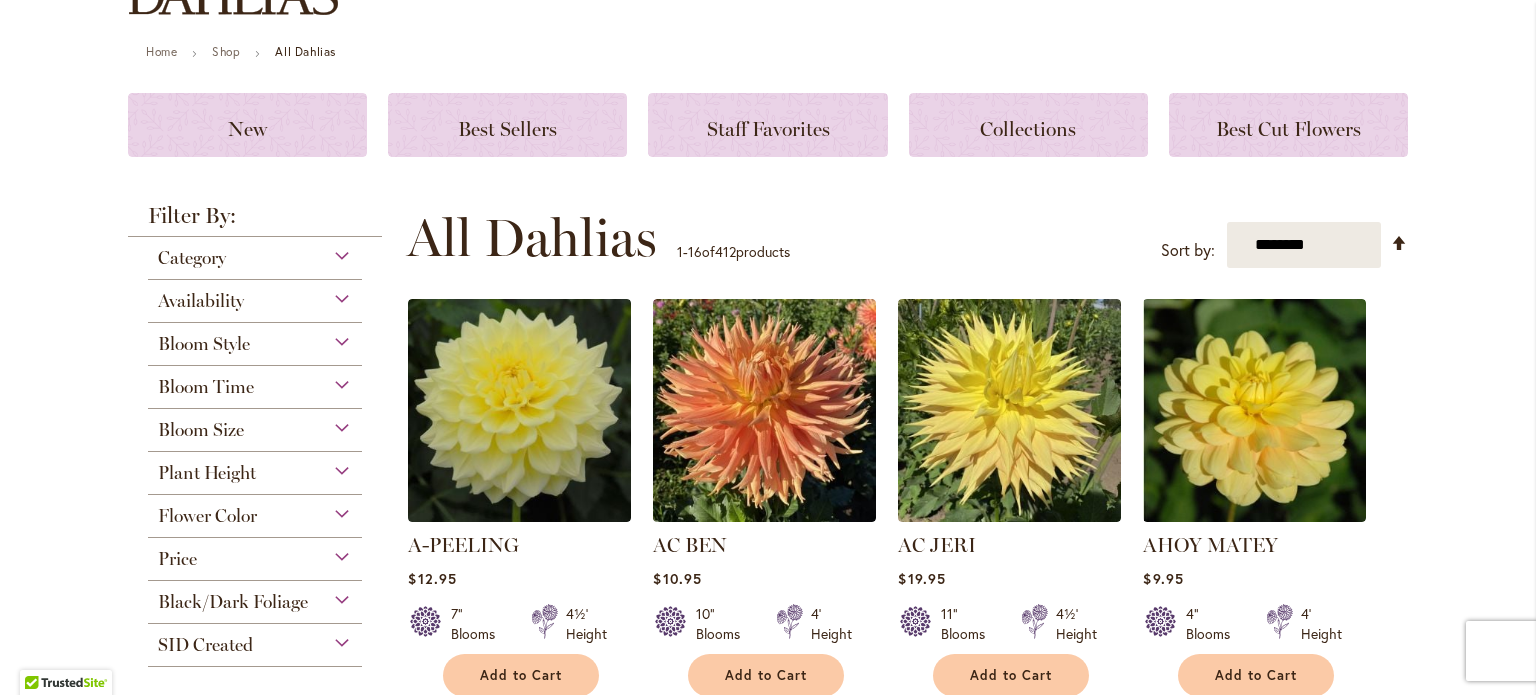 click on "Flower Color" at bounding box center [255, 511] 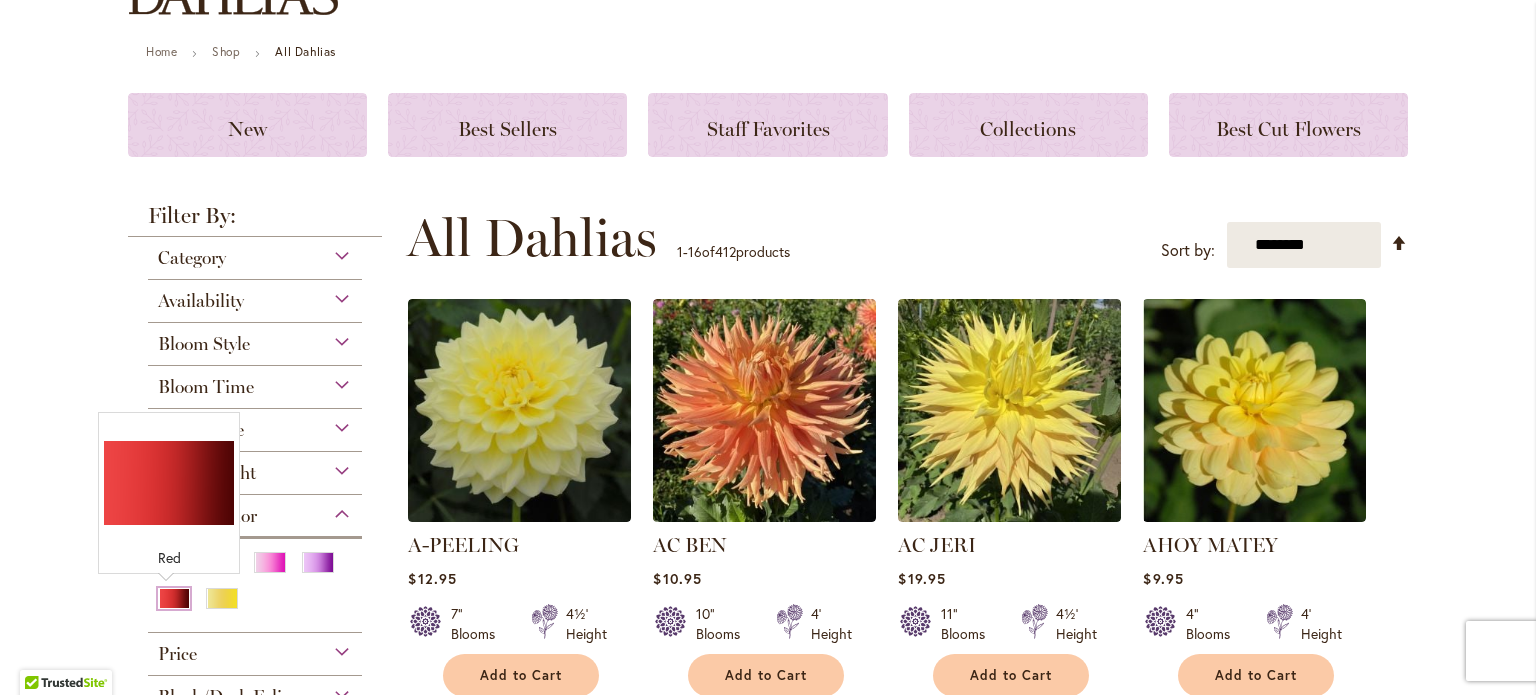 click at bounding box center (174, 598) 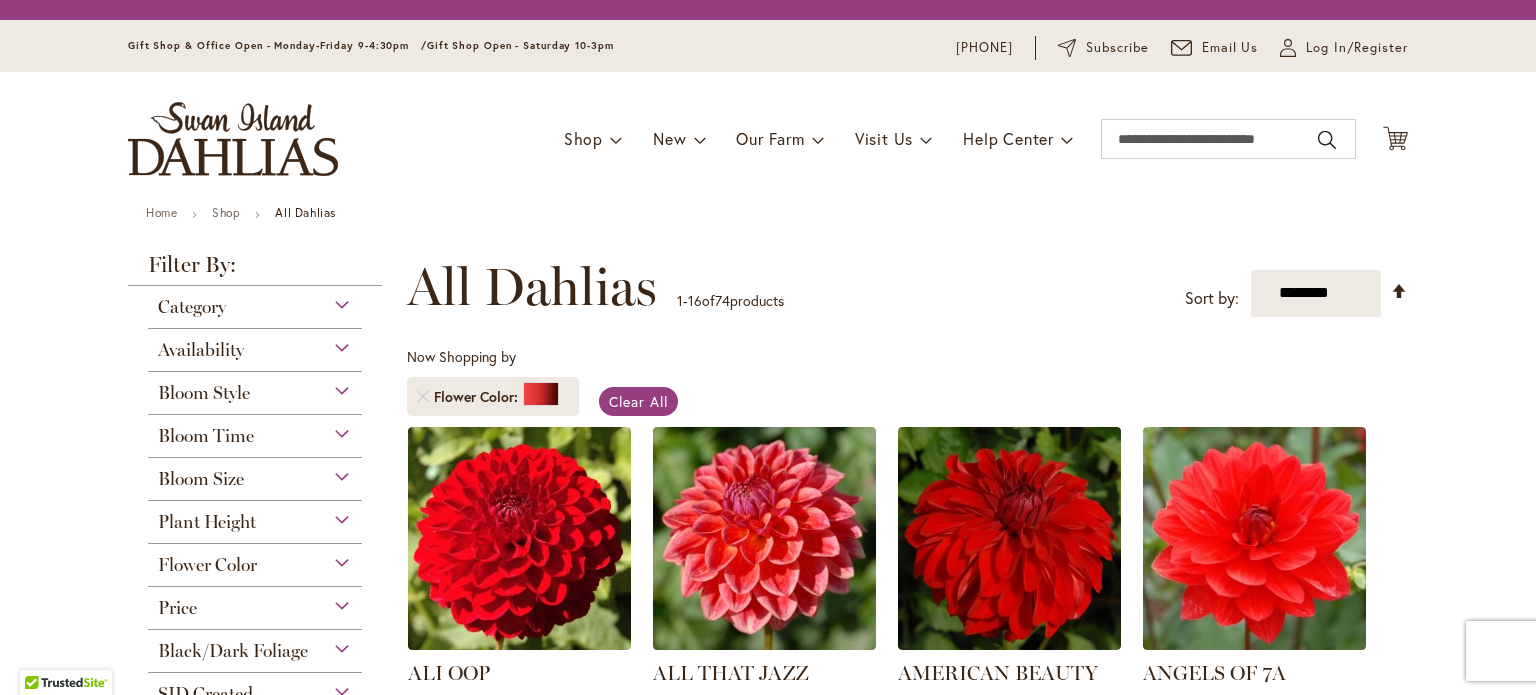 scroll, scrollTop: 0, scrollLeft: 0, axis: both 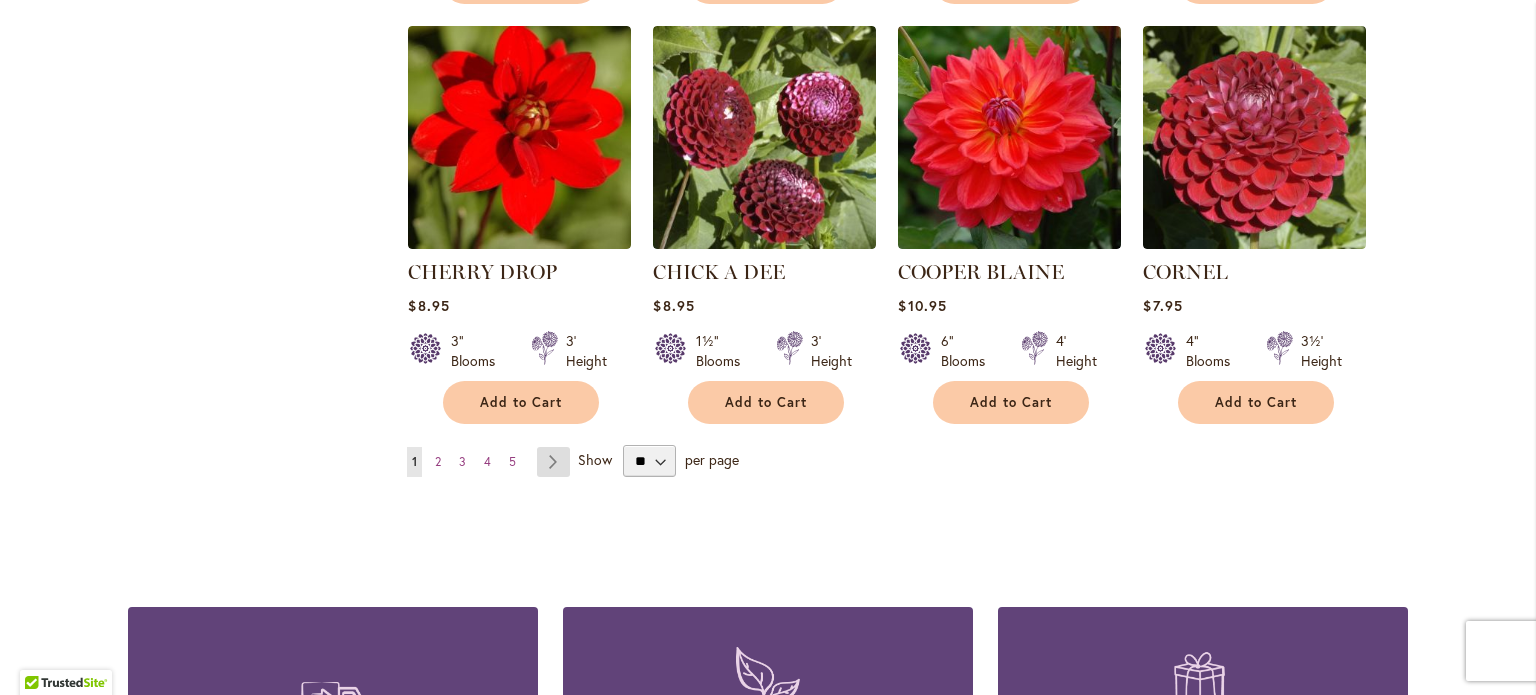 click on "Page
Next" at bounding box center (553, 462) 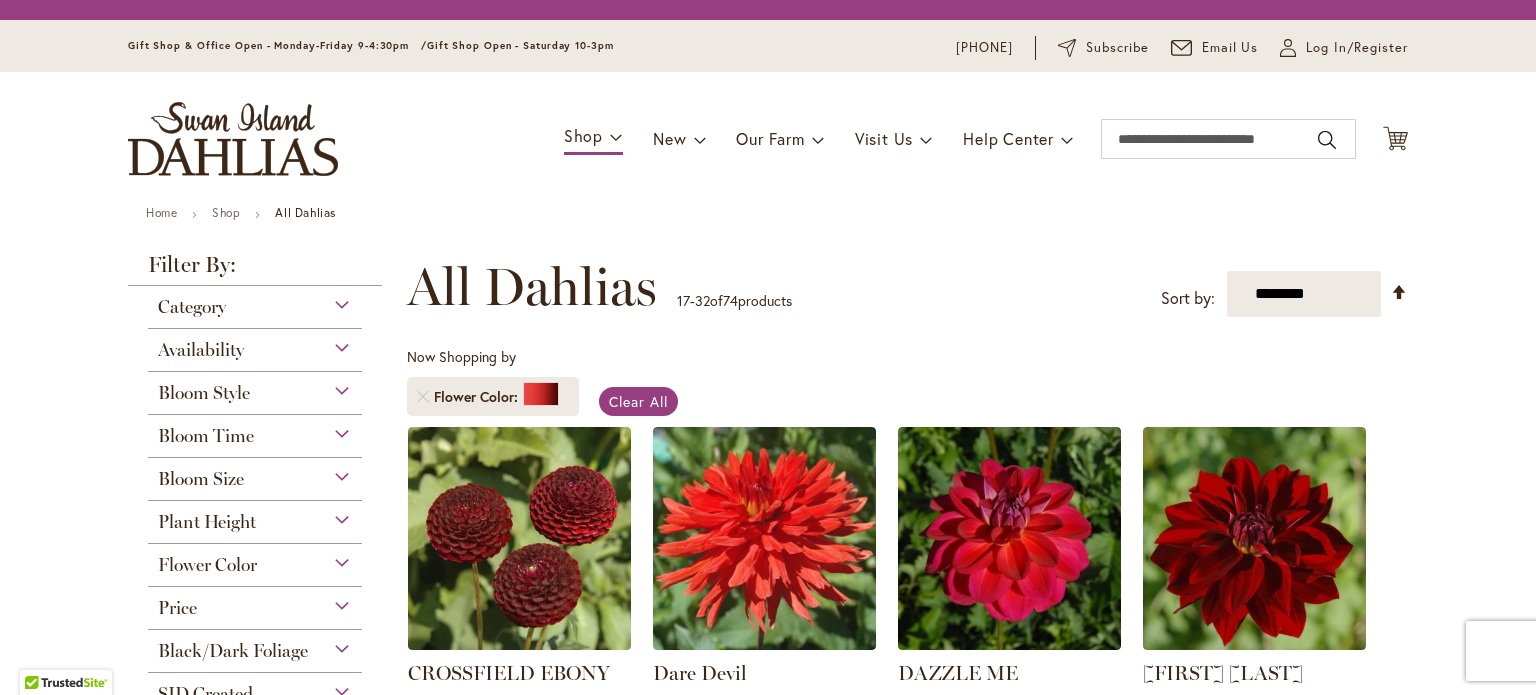 scroll, scrollTop: 0, scrollLeft: 0, axis: both 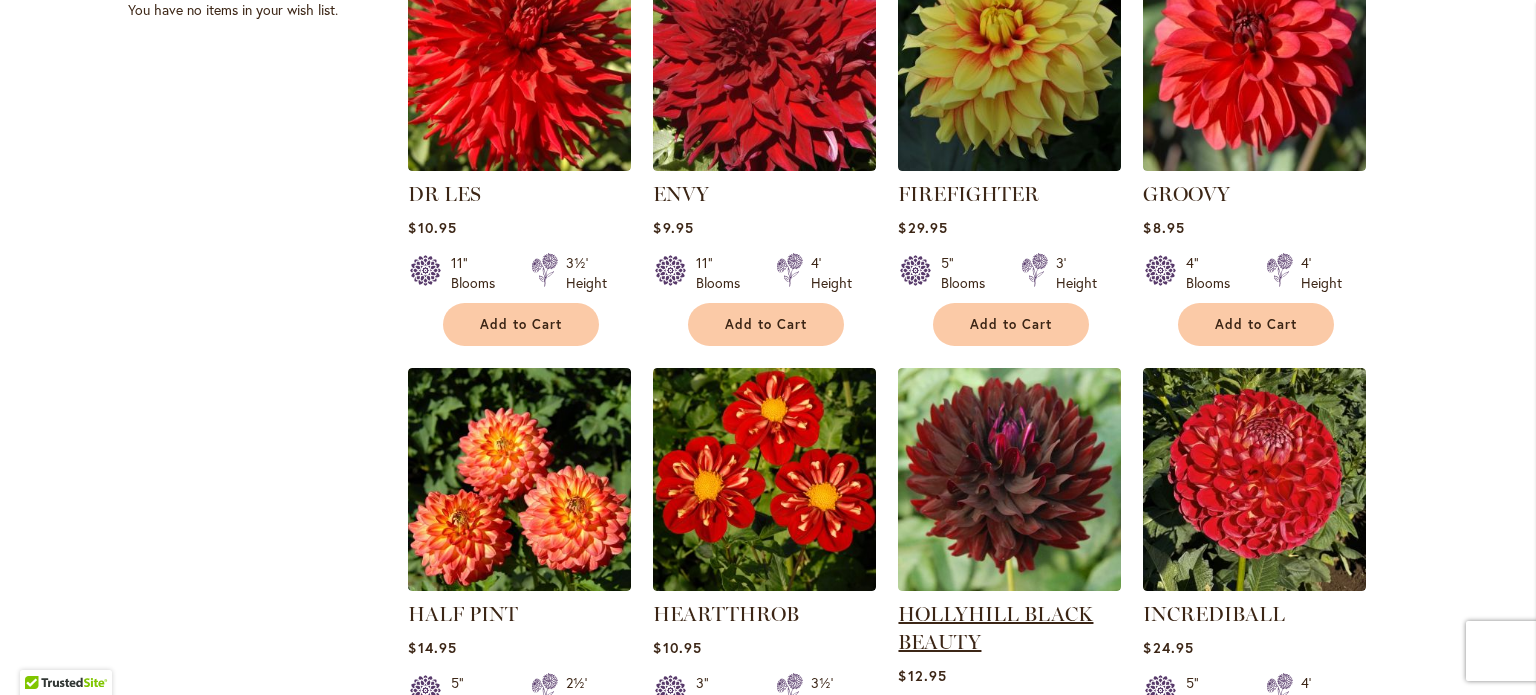 click on "HOLLYHILL BLACK BEAUTY" at bounding box center [995, 628] 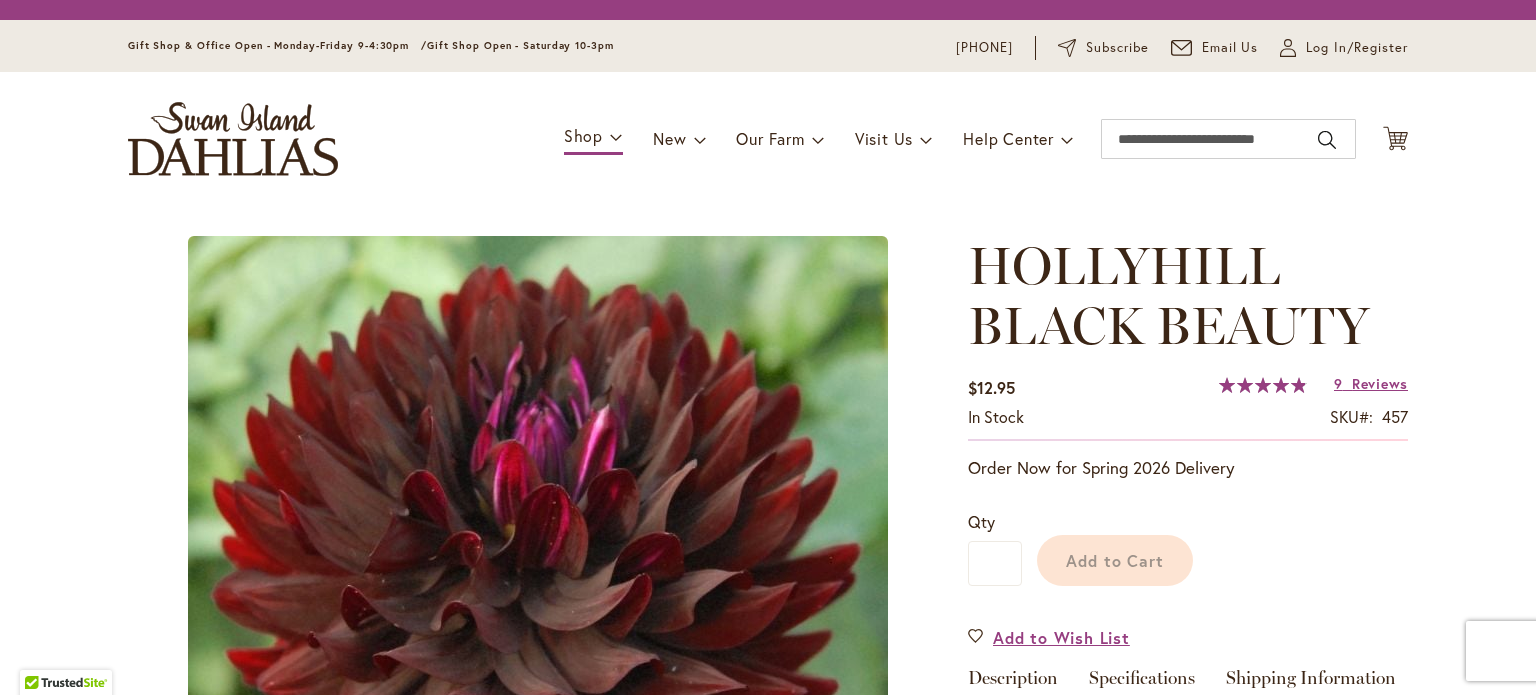 scroll, scrollTop: 0, scrollLeft: 0, axis: both 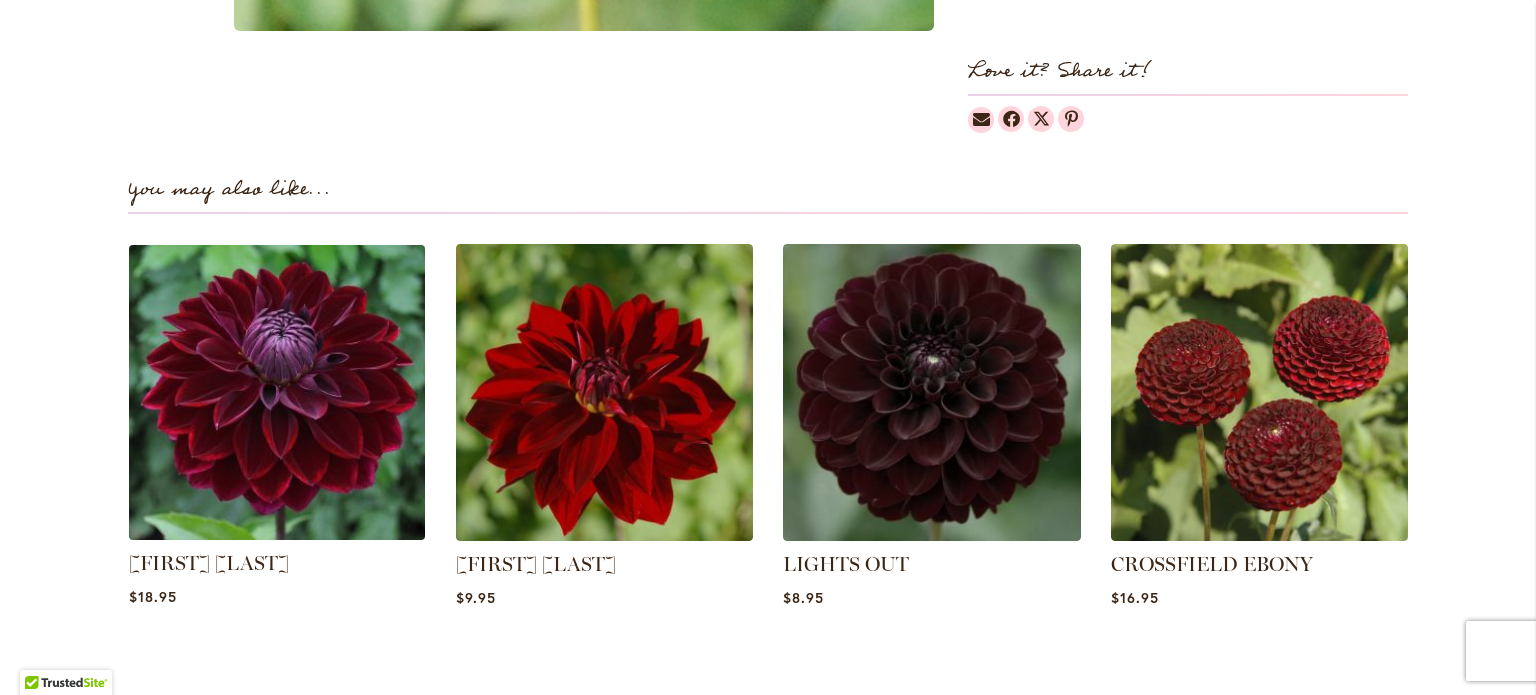 click at bounding box center [277, 392] 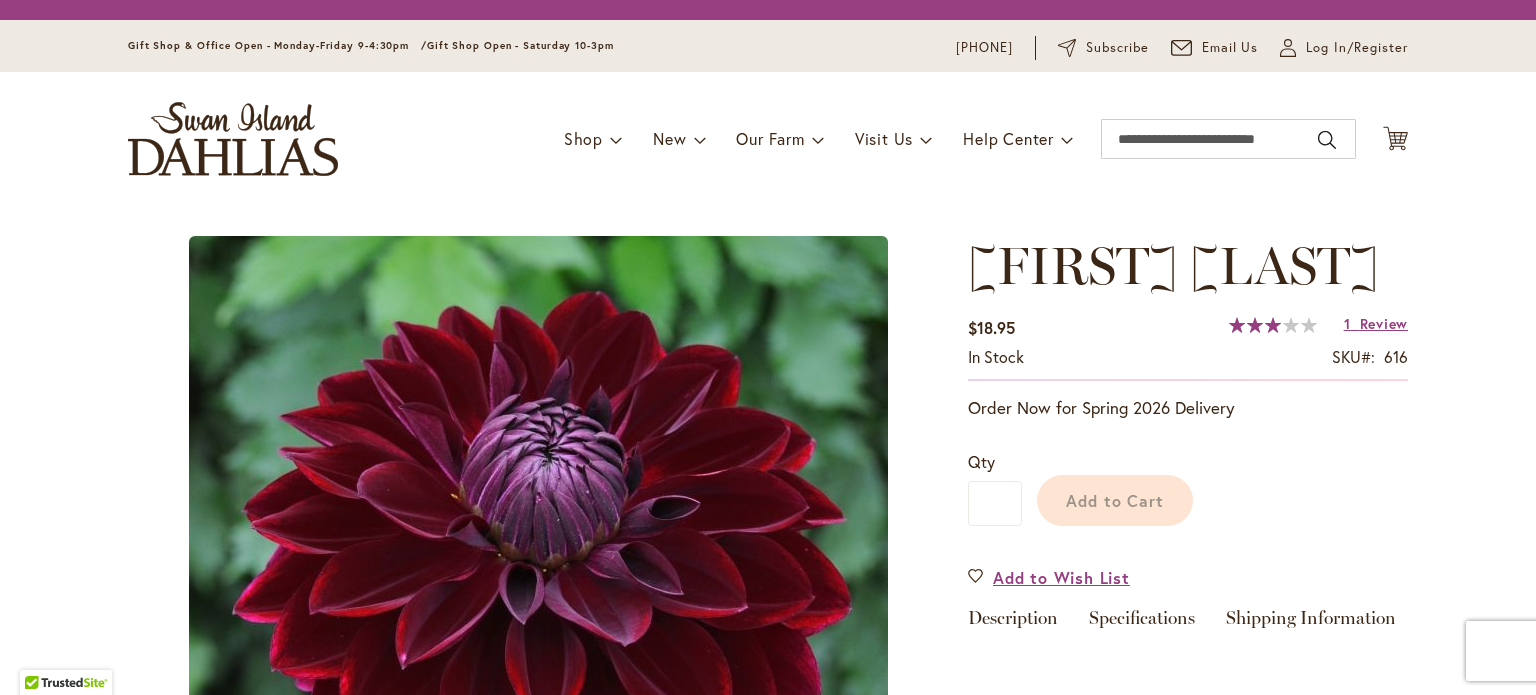 scroll, scrollTop: 0, scrollLeft: 0, axis: both 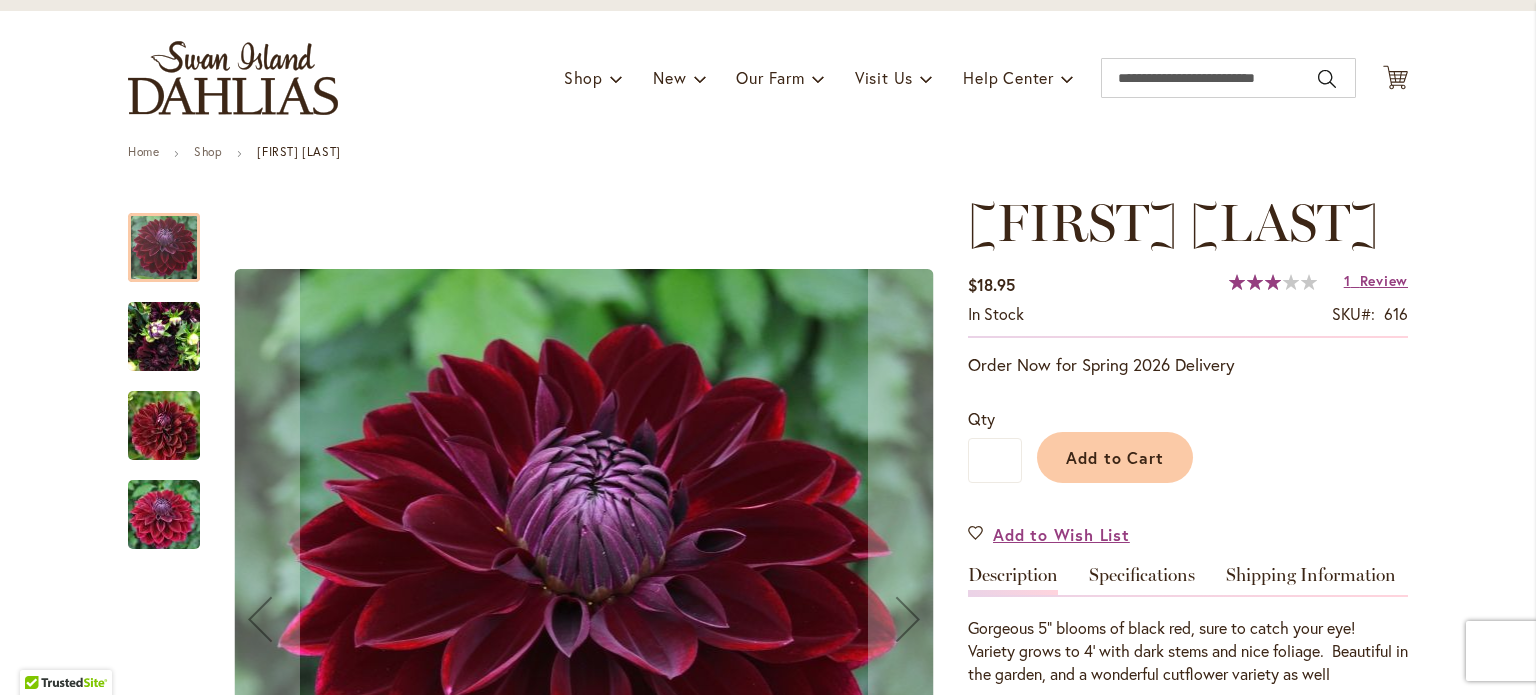 click at bounding box center [164, 426] 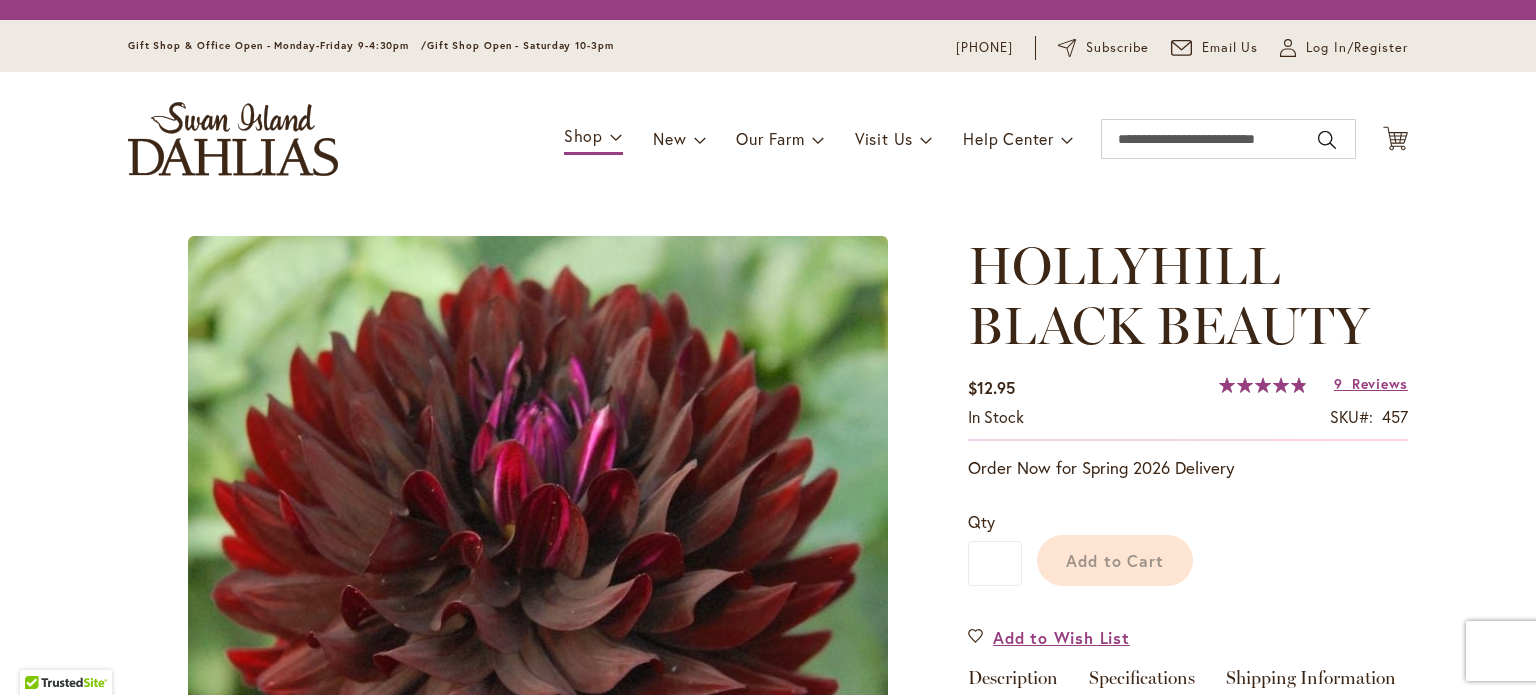 scroll, scrollTop: 0, scrollLeft: 0, axis: both 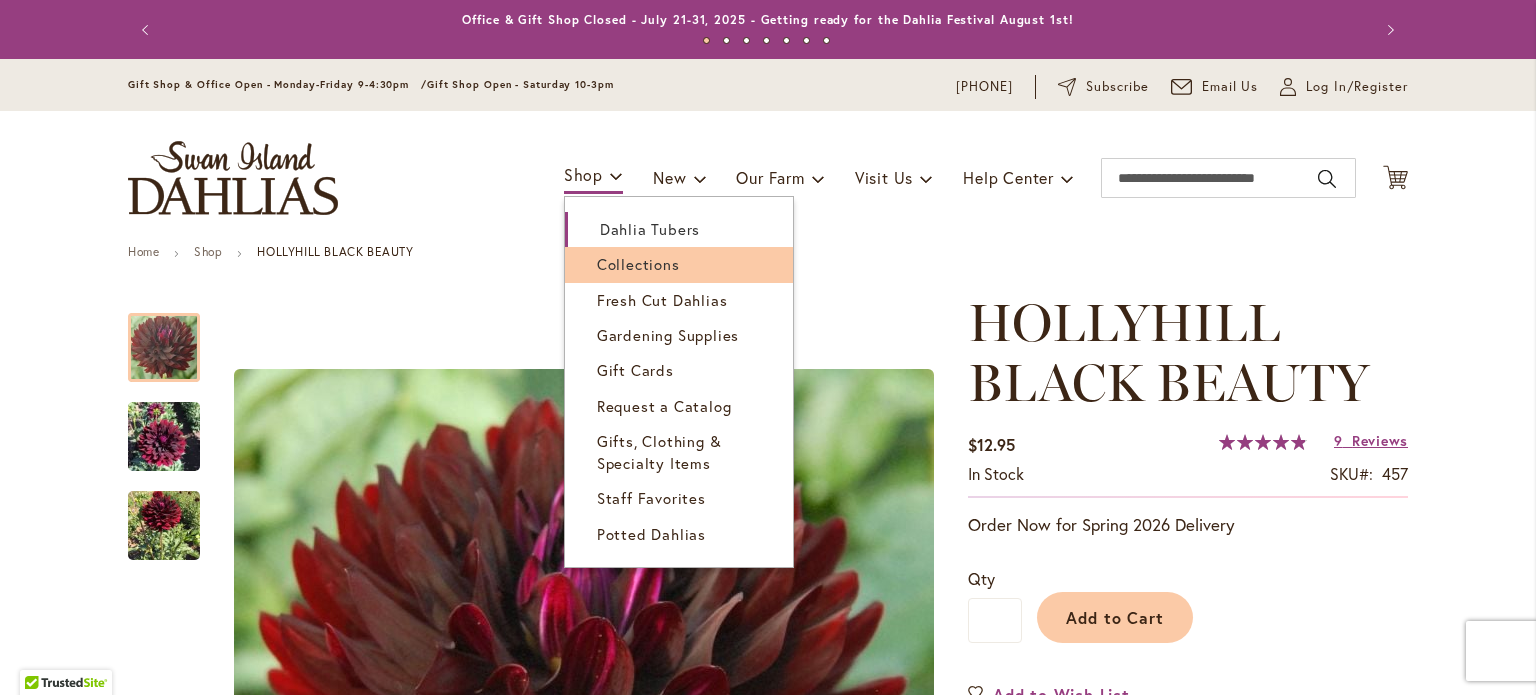 click on "Collections" at bounding box center [638, 264] 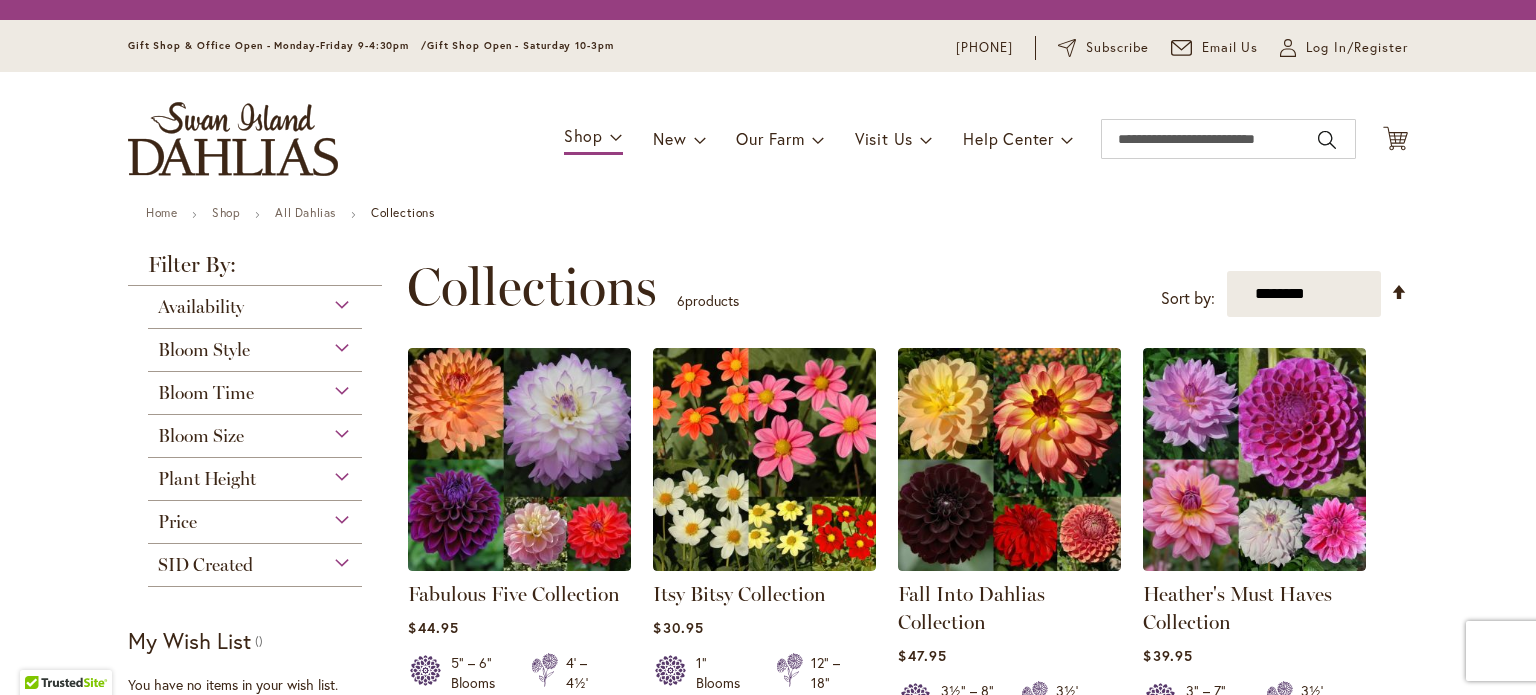 scroll, scrollTop: 0, scrollLeft: 0, axis: both 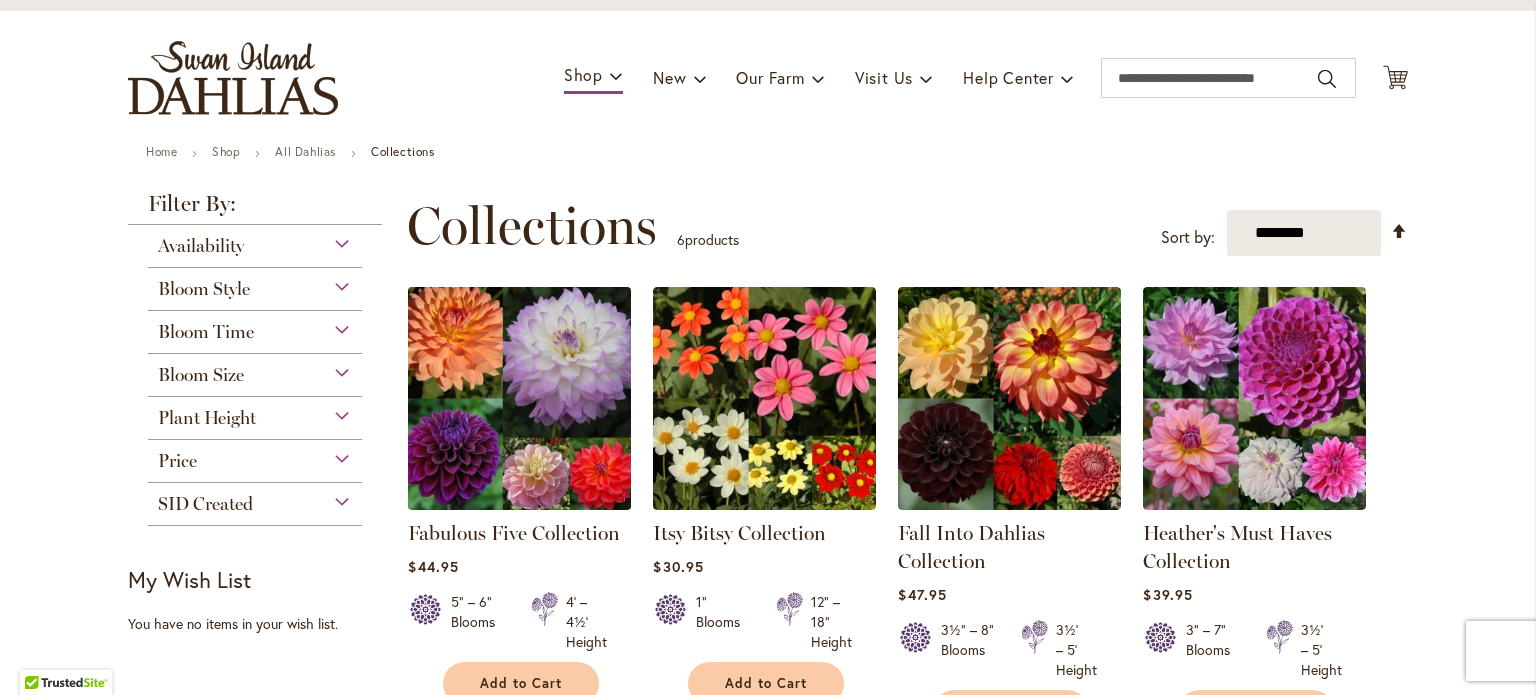 click at bounding box center [520, 398] 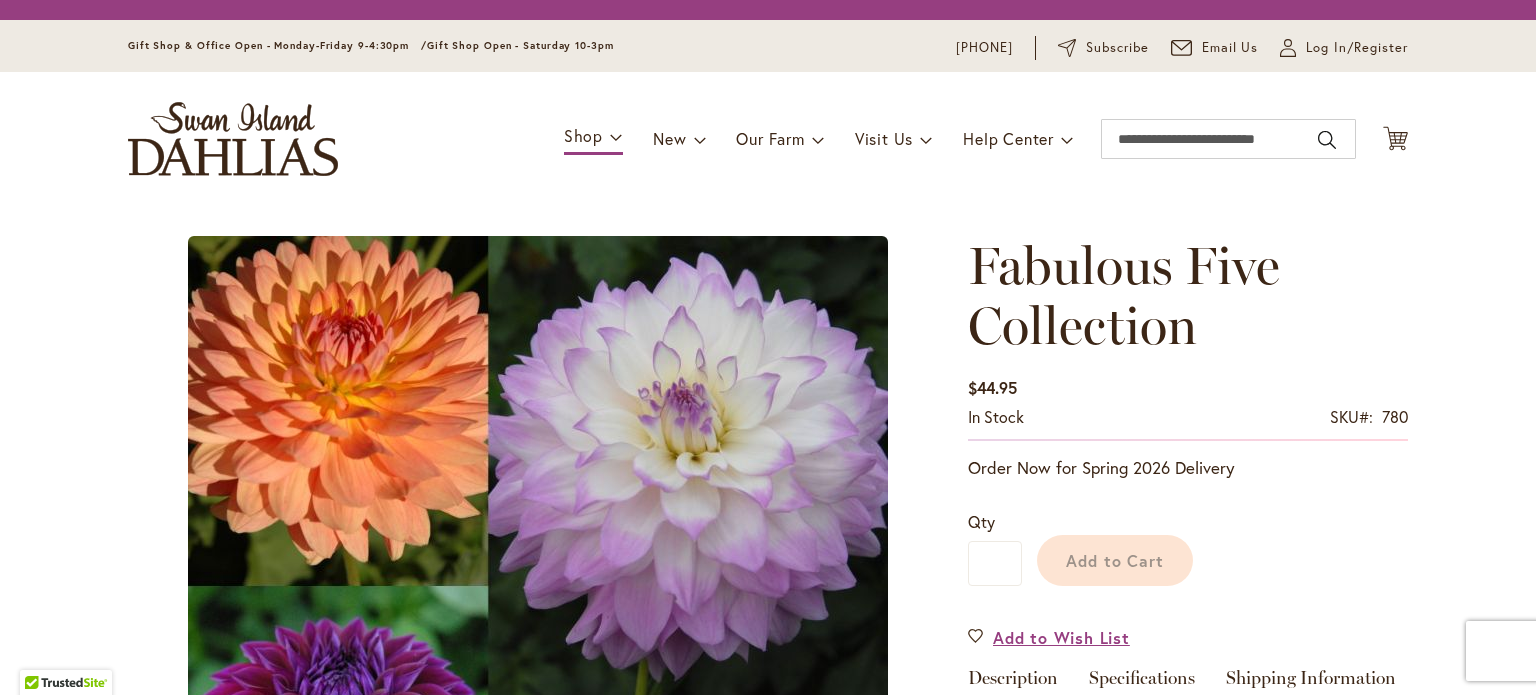 scroll, scrollTop: 0, scrollLeft: 0, axis: both 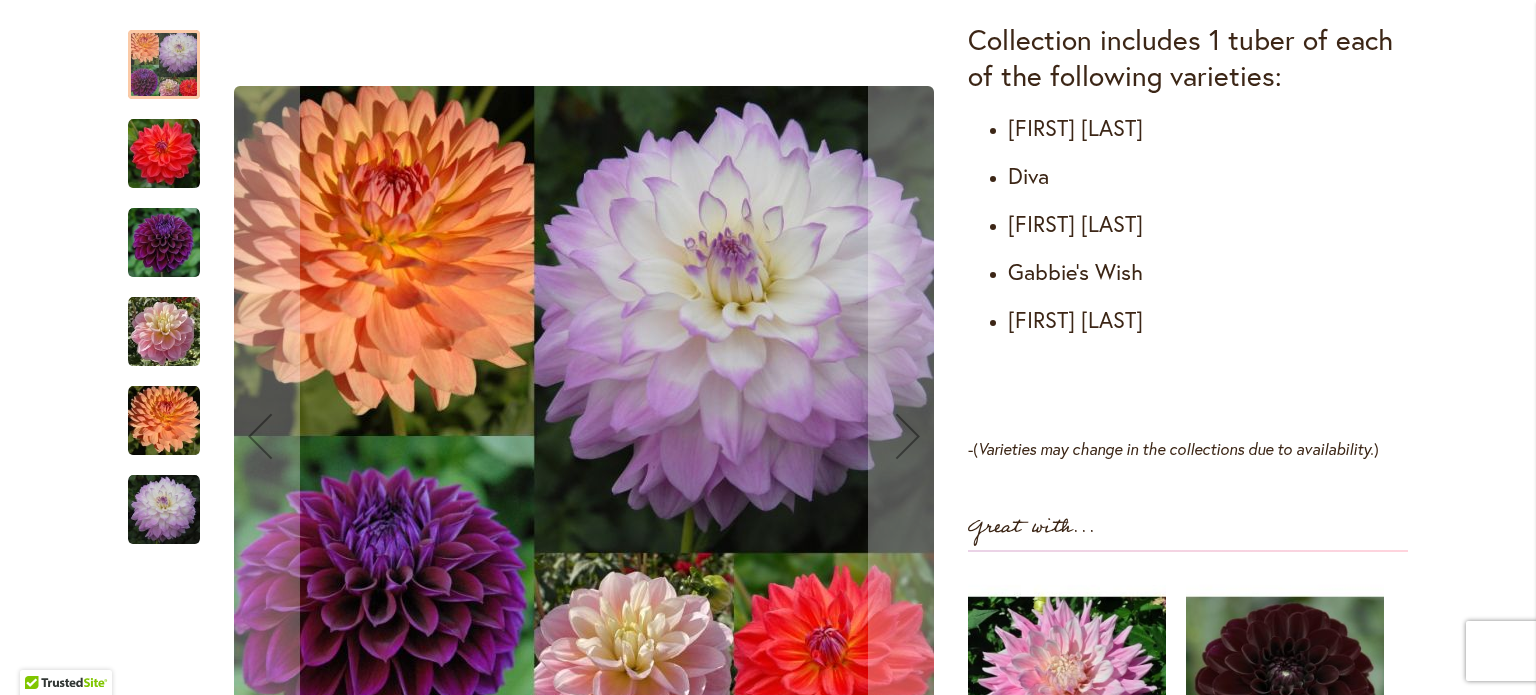 click at bounding box center (164, 421) 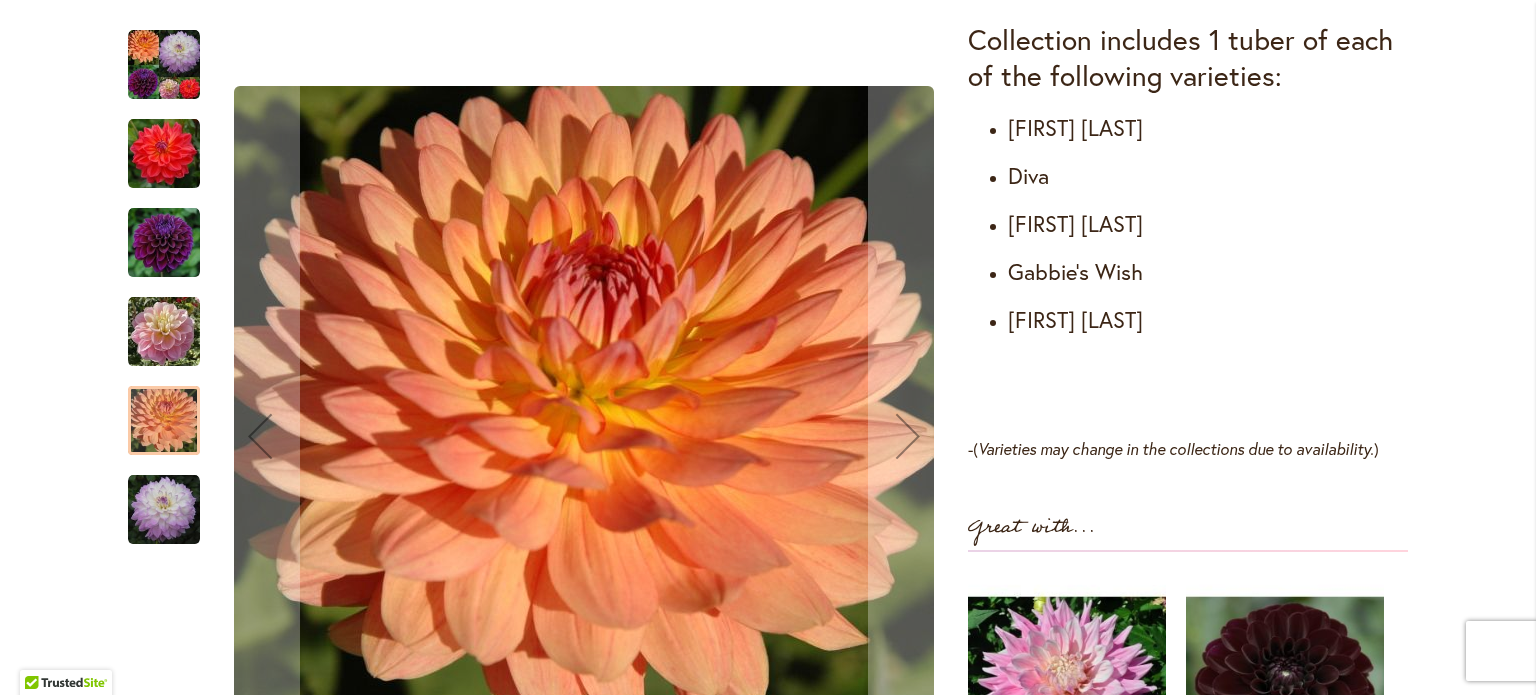 click at bounding box center (164, 243) 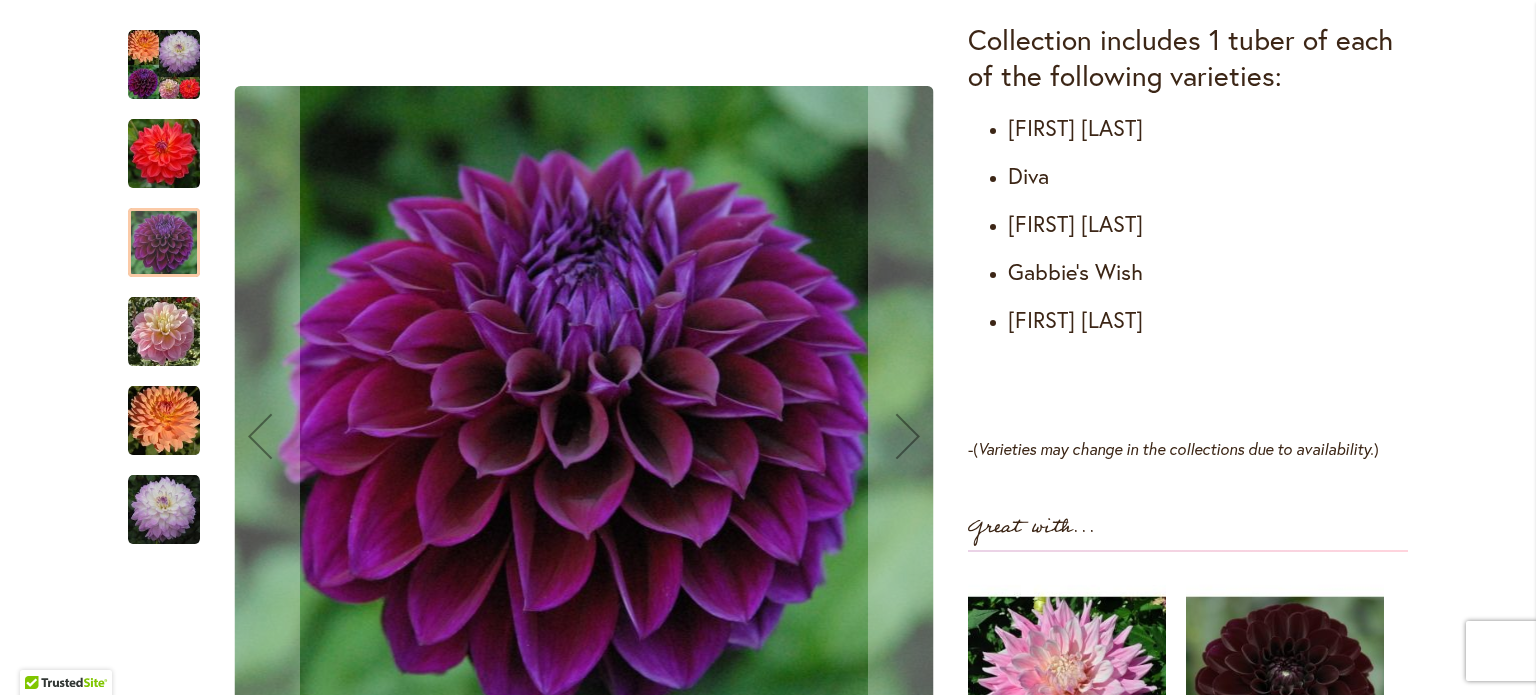 click at bounding box center [164, 154] 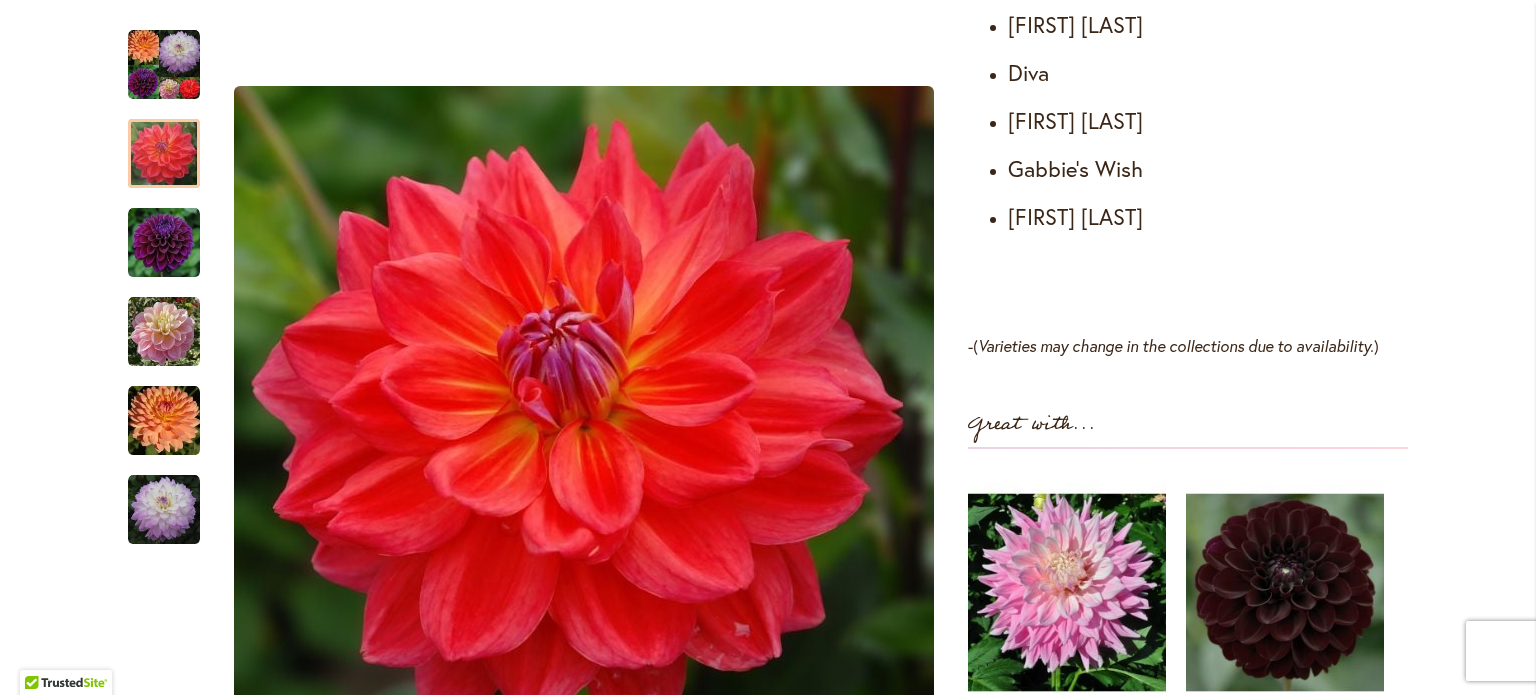 scroll, scrollTop: 1300, scrollLeft: 0, axis: vertical 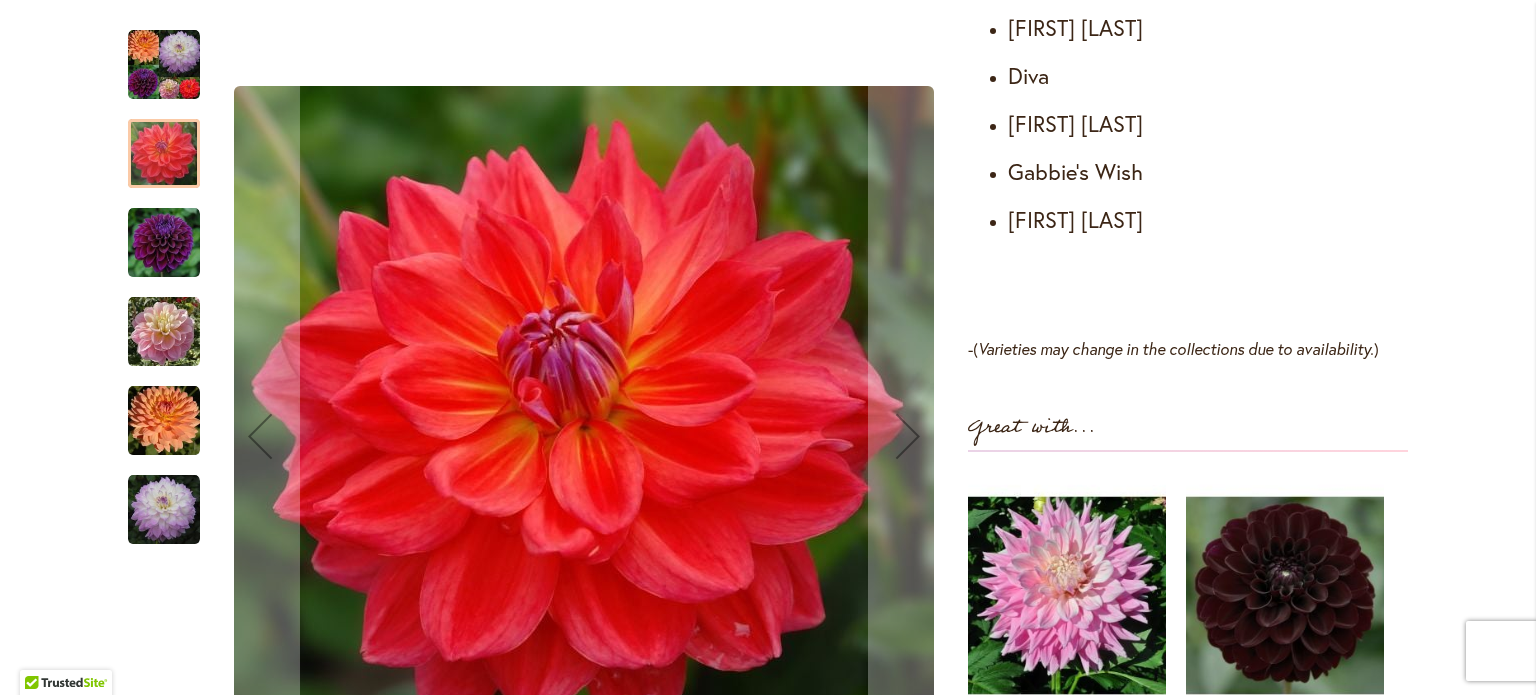click at bounding box center (164, 421) 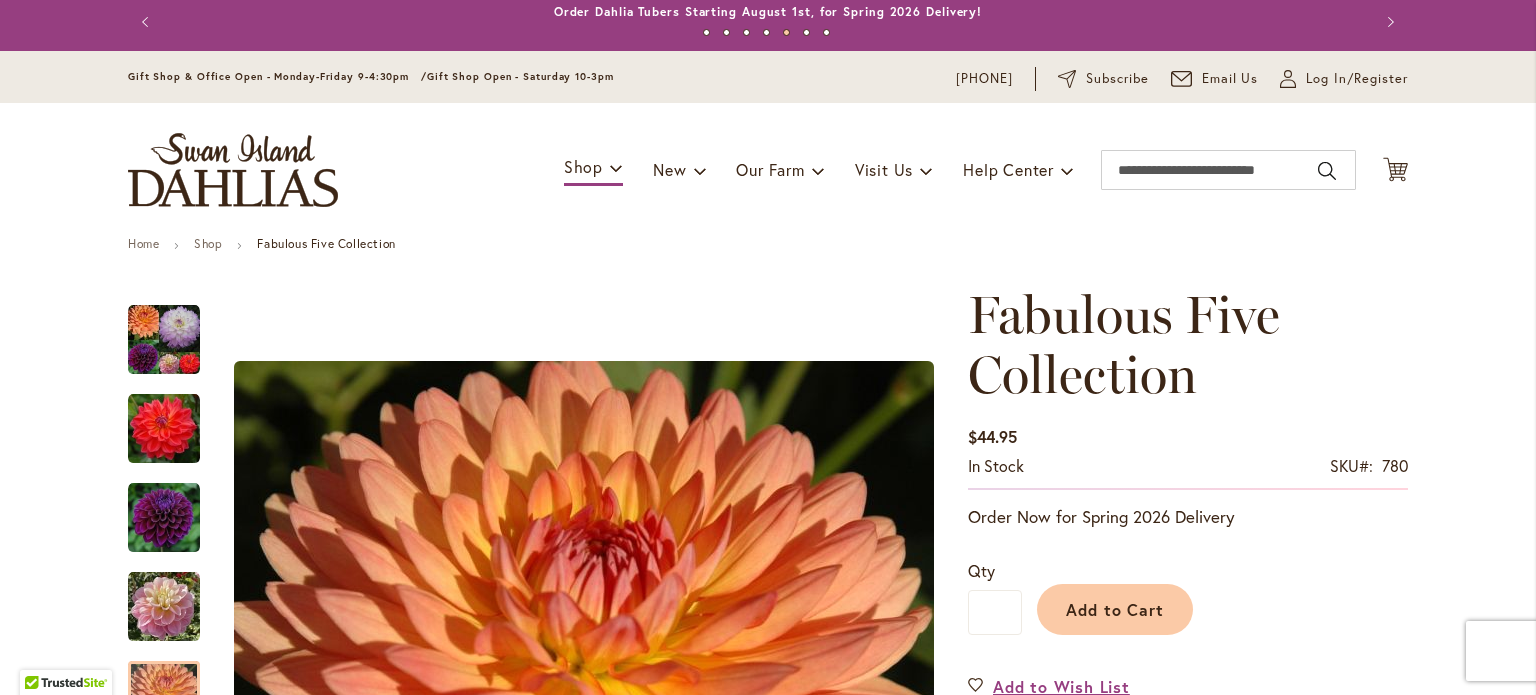 scroll, scrollTop: 0, scrollLeft: 0, axis: both 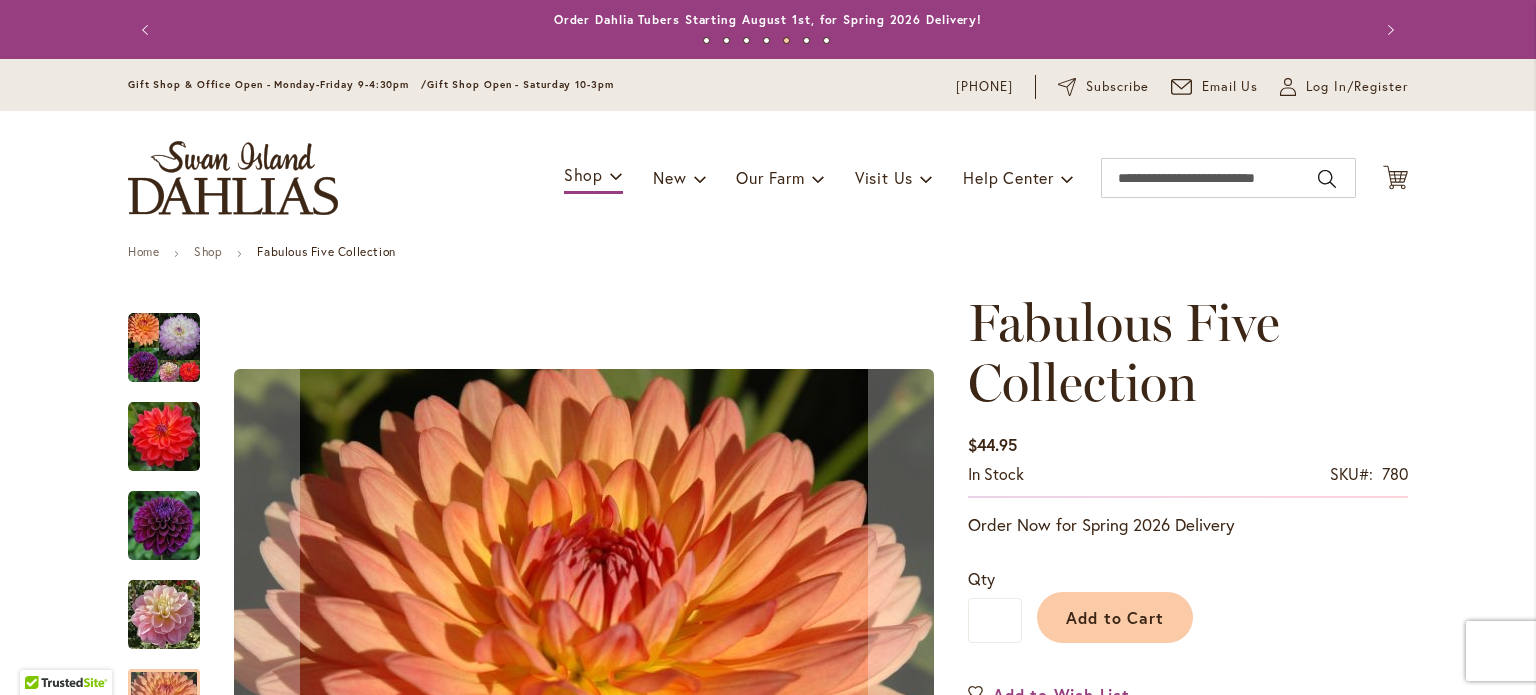 click at bounding box center (164, 437) 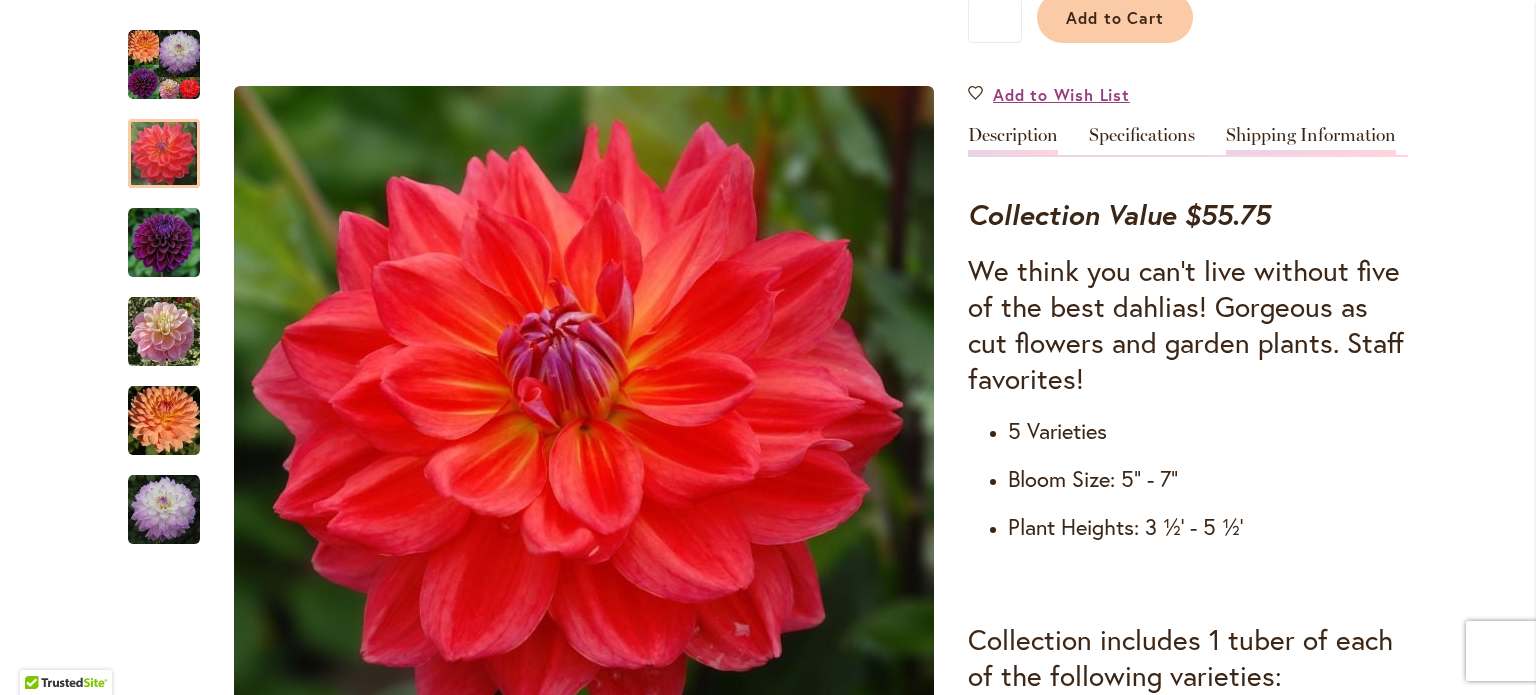 scroll, scrollTop: 800, scrollLeft: 0, axis: vertical 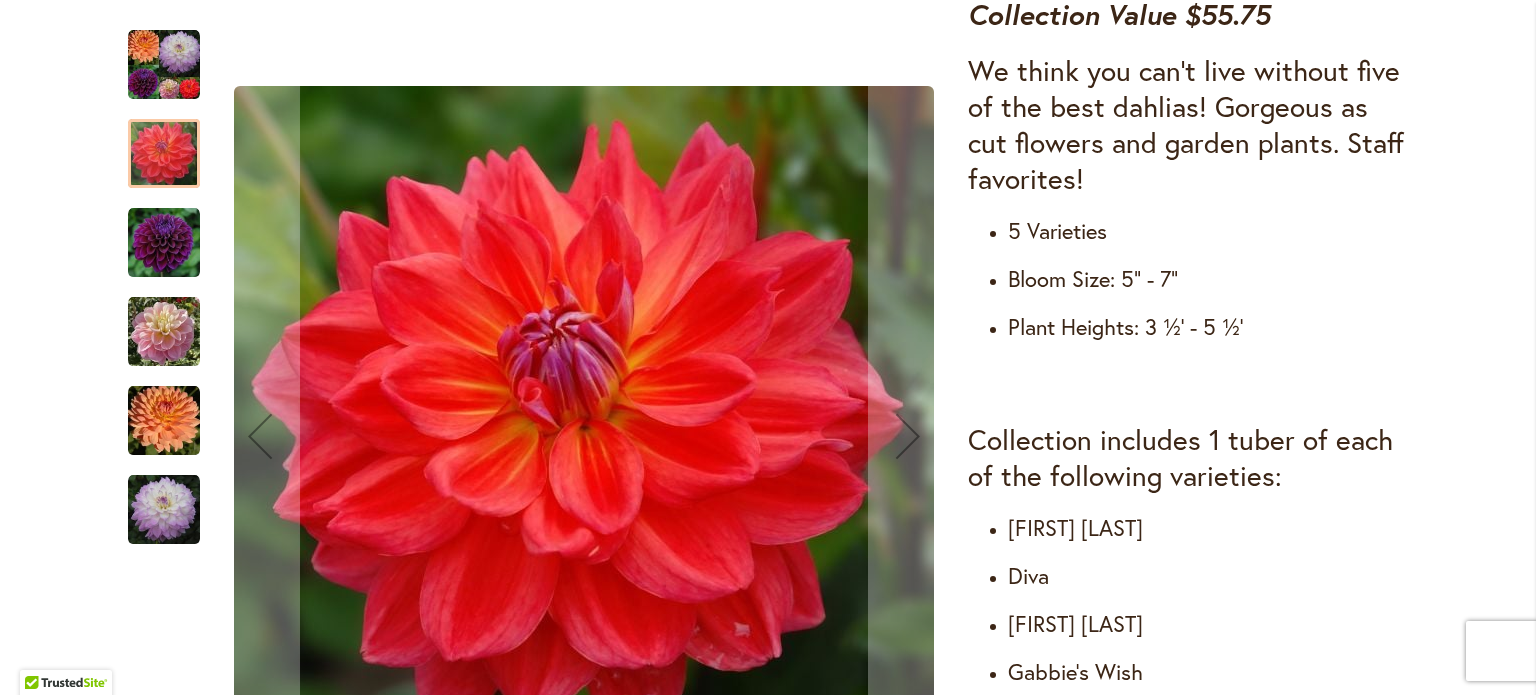 click at bounding box center (164, 243) 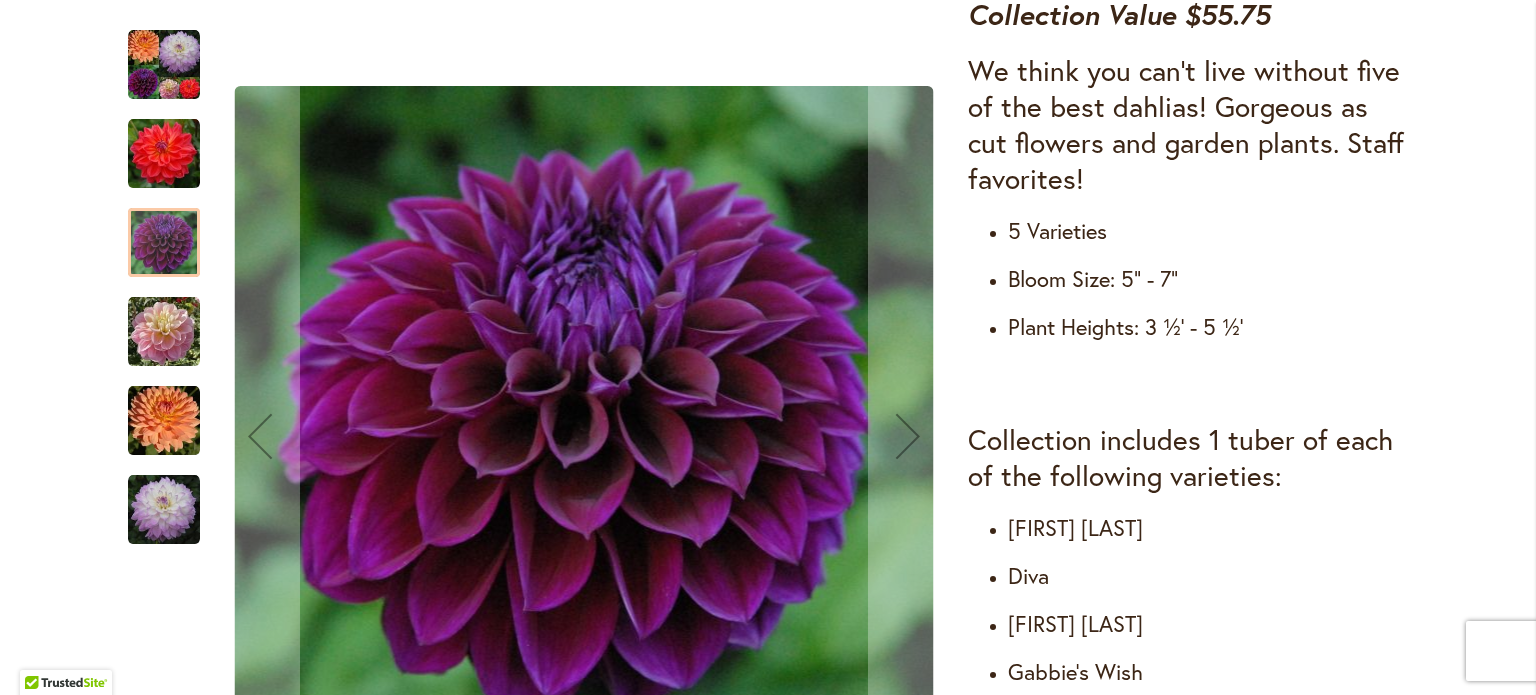 click at bounding box center (164, 332) 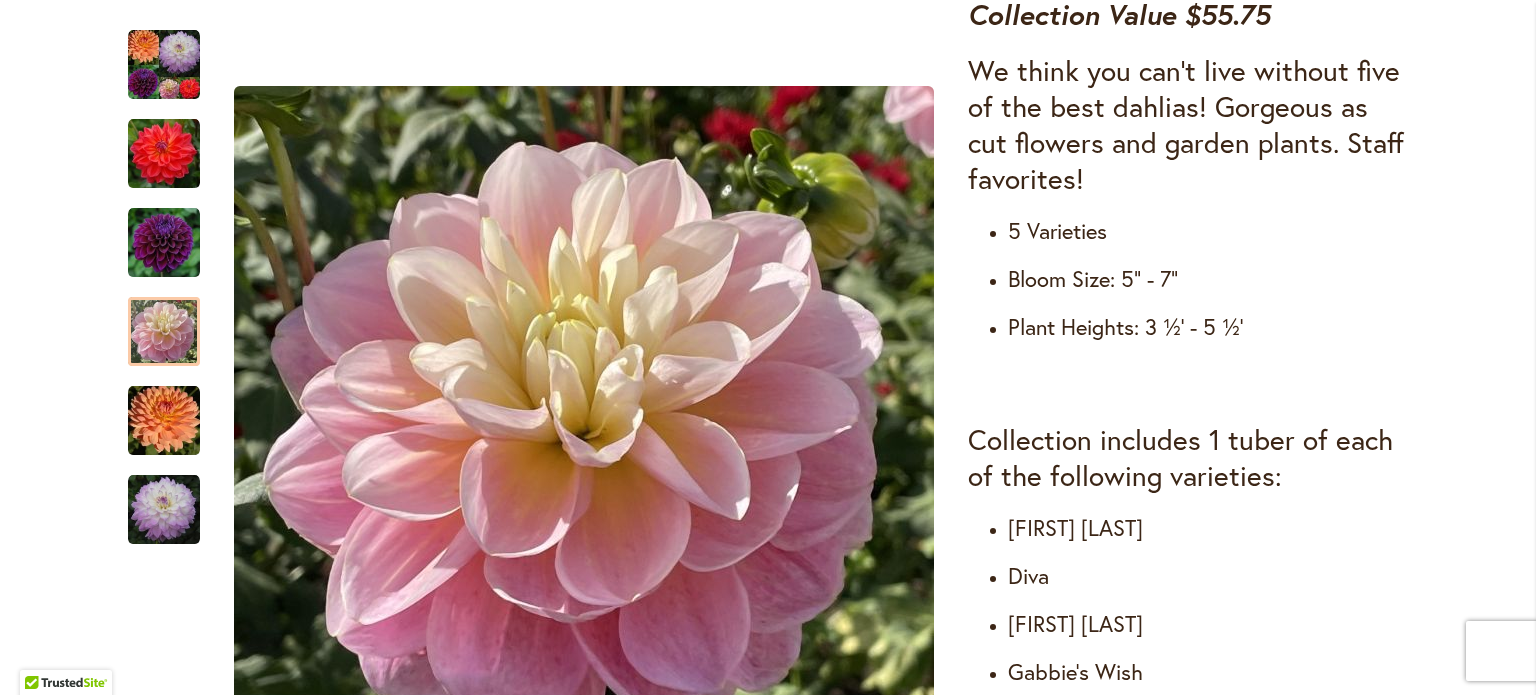 scroll, scrollTop: 1000, scrollLeft: 0, axis: vertical 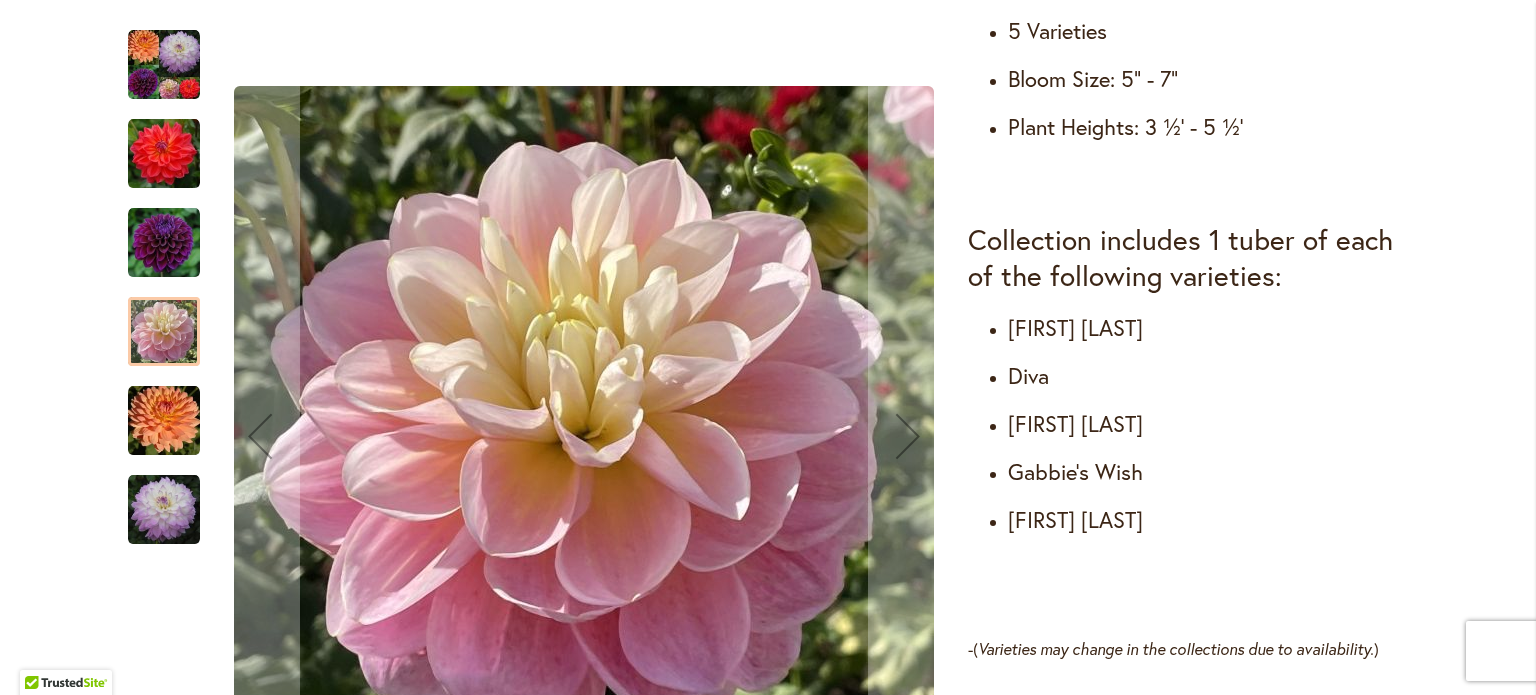 click at bounding box center (164, 421) 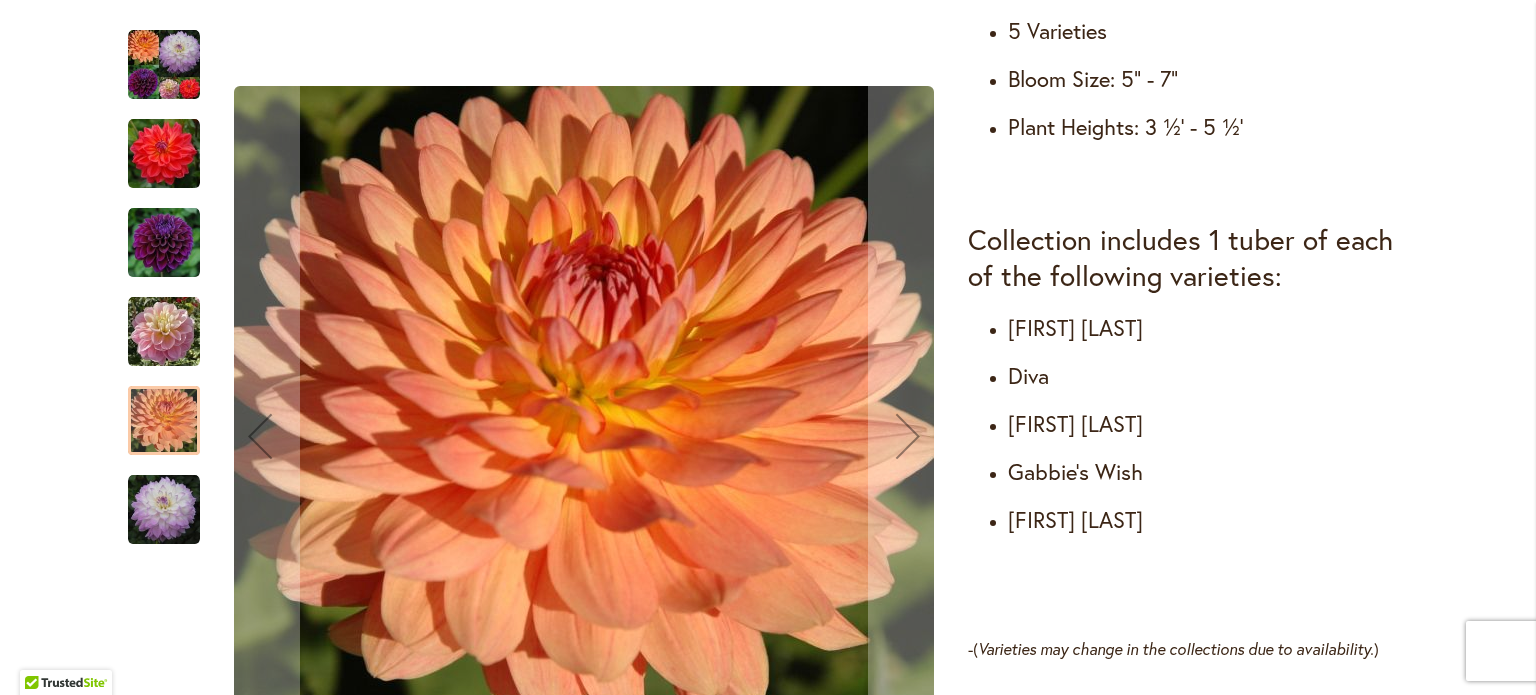 click at bounding box center [164, 510] 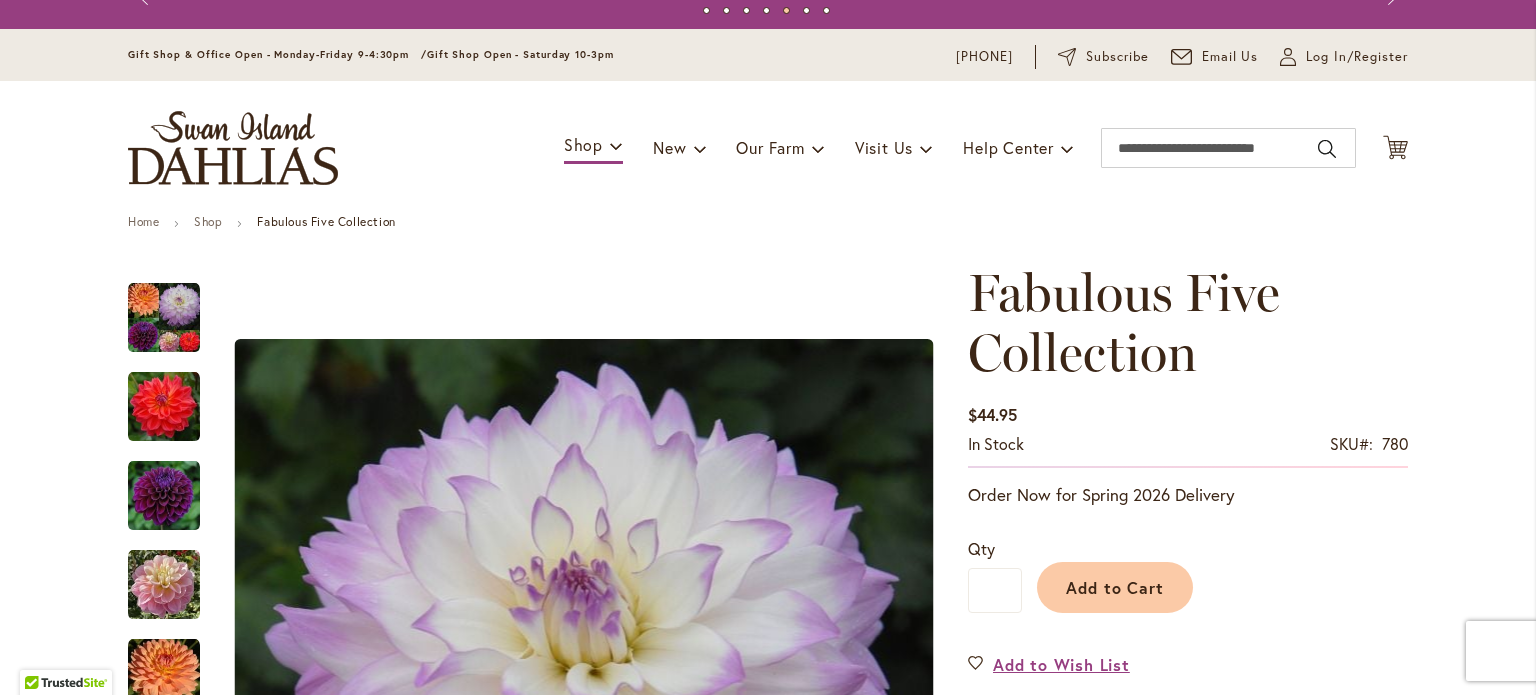 scroll, scrollTop: 0, scrollLeft: 0, axis: both 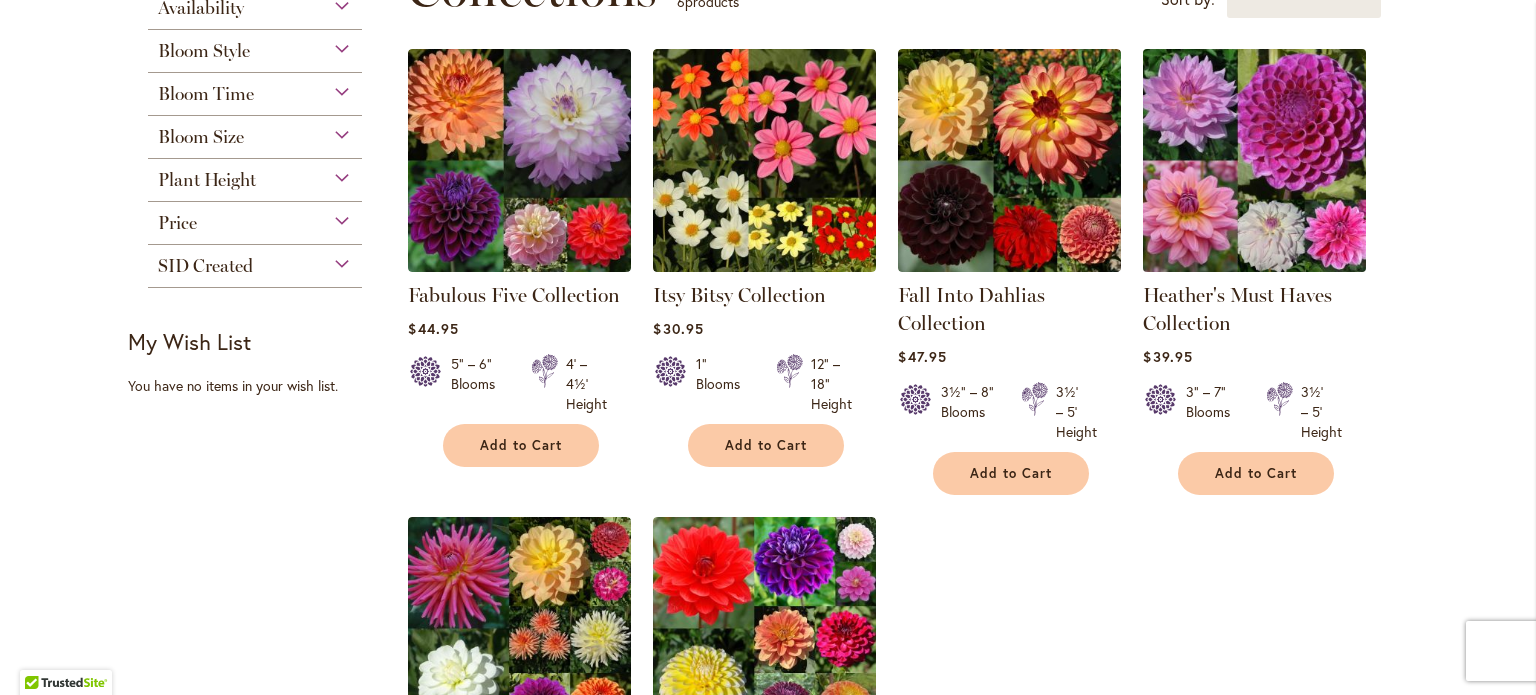 click at bounding box center [1255, 160] 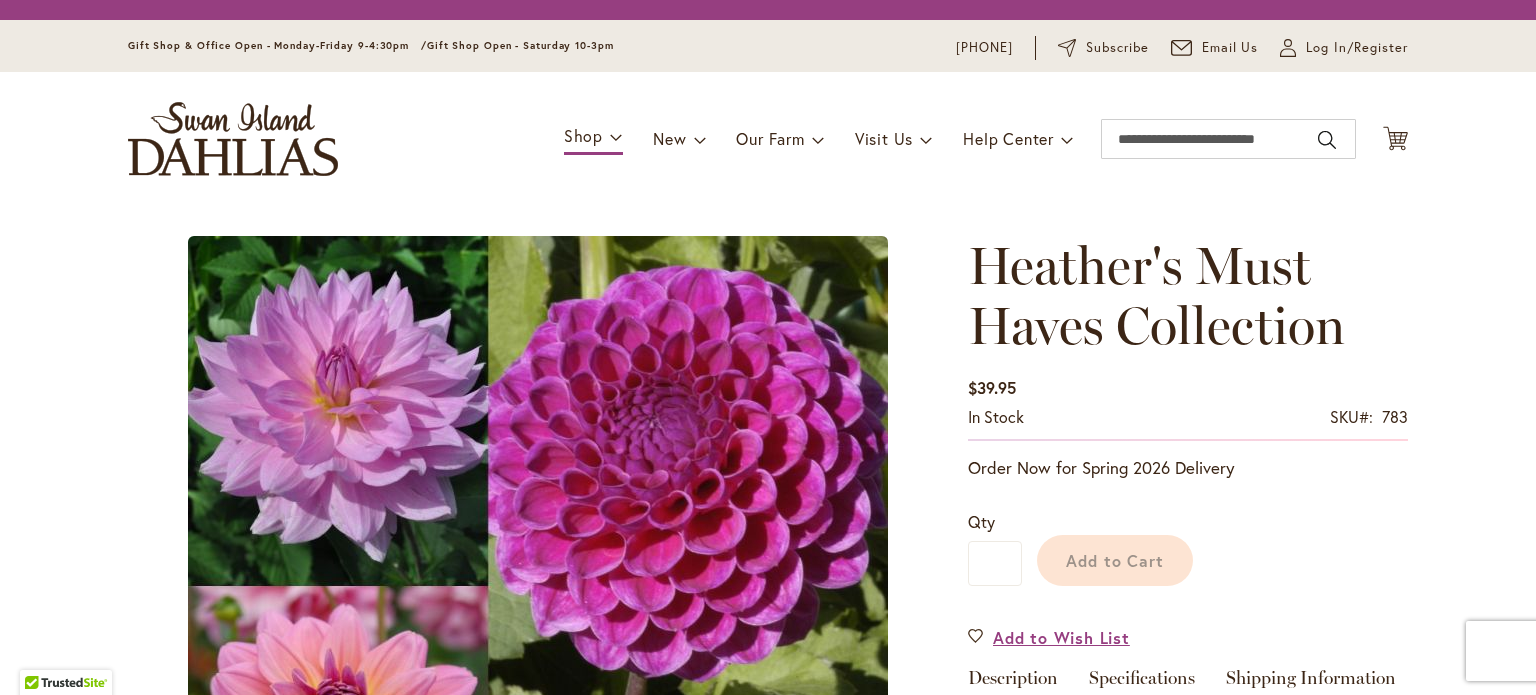 scroll, scrollTop: 0, scrollLeft: 0, axis: both 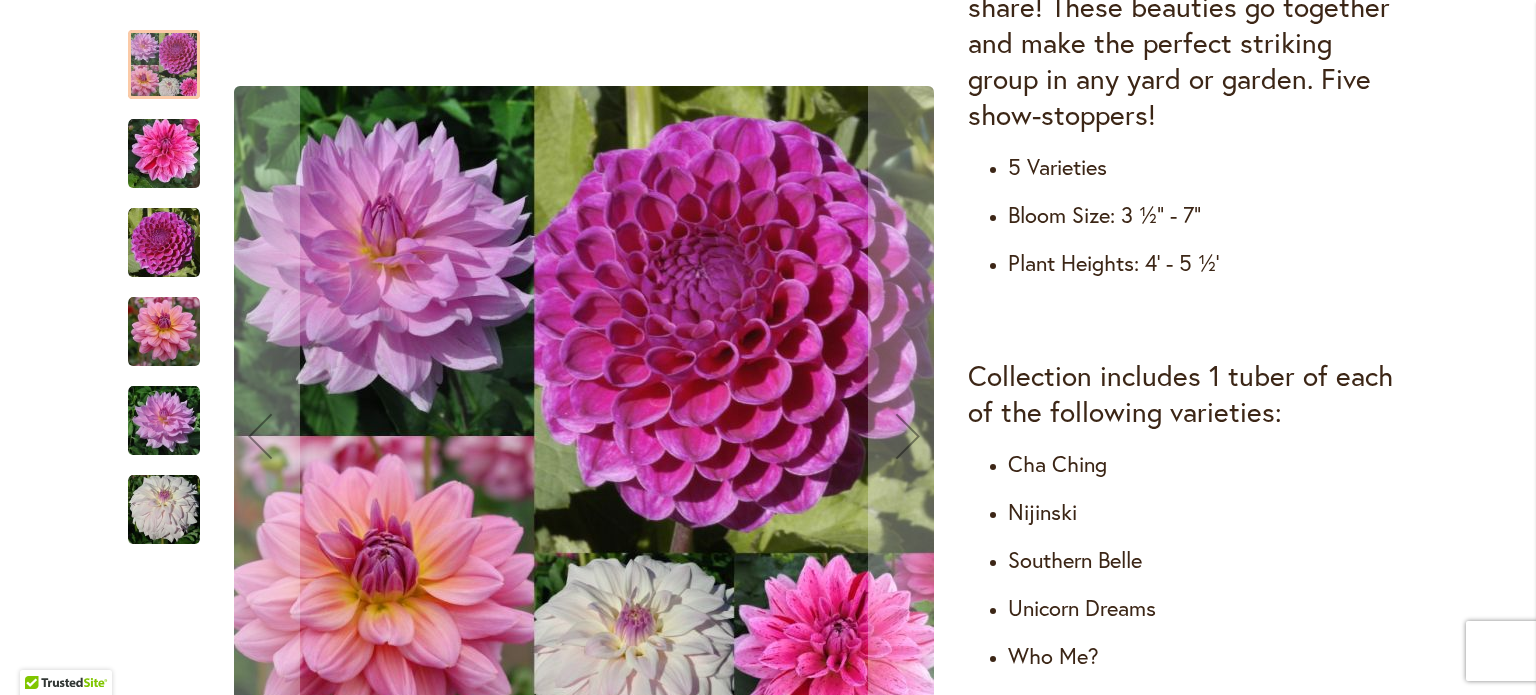 click at bounding box center (164, 154) 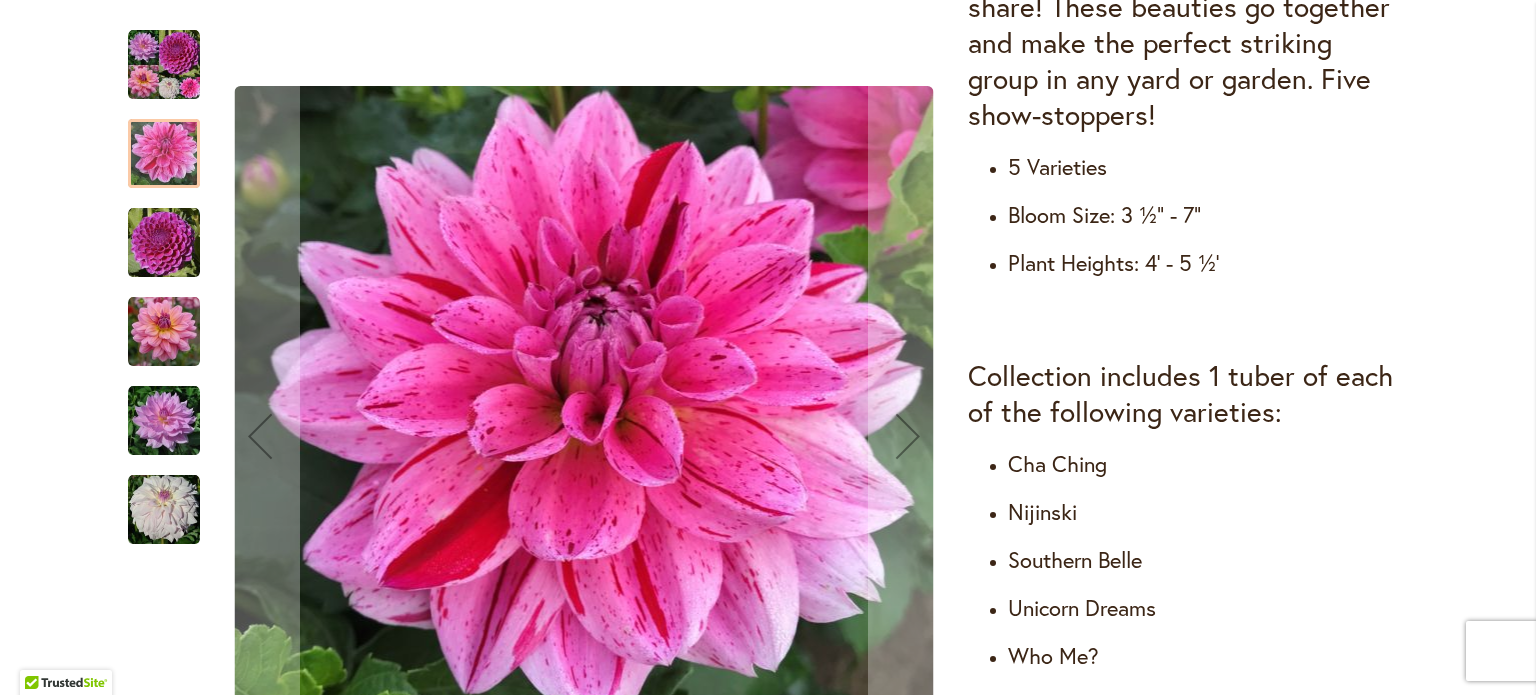click at bounding box center (164, 243) 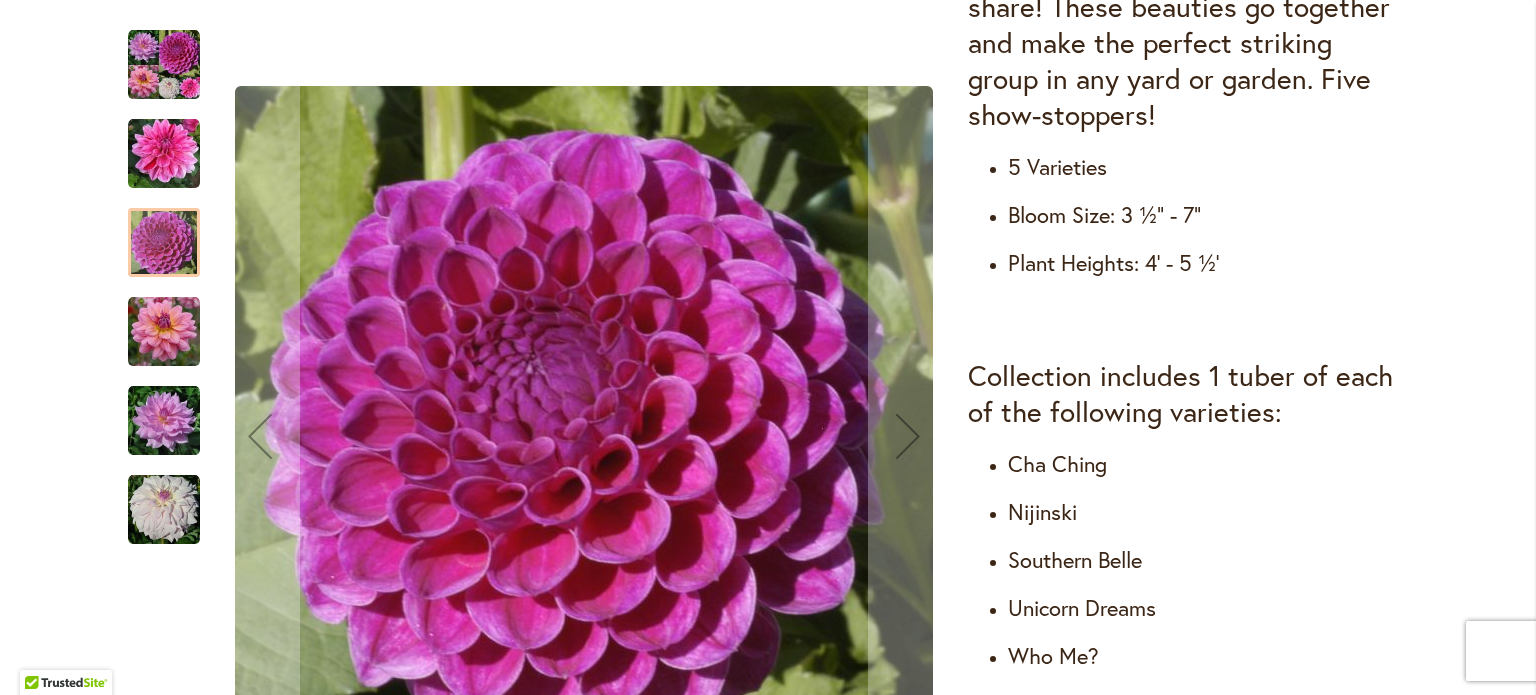 click at bounding box center (164, 332) 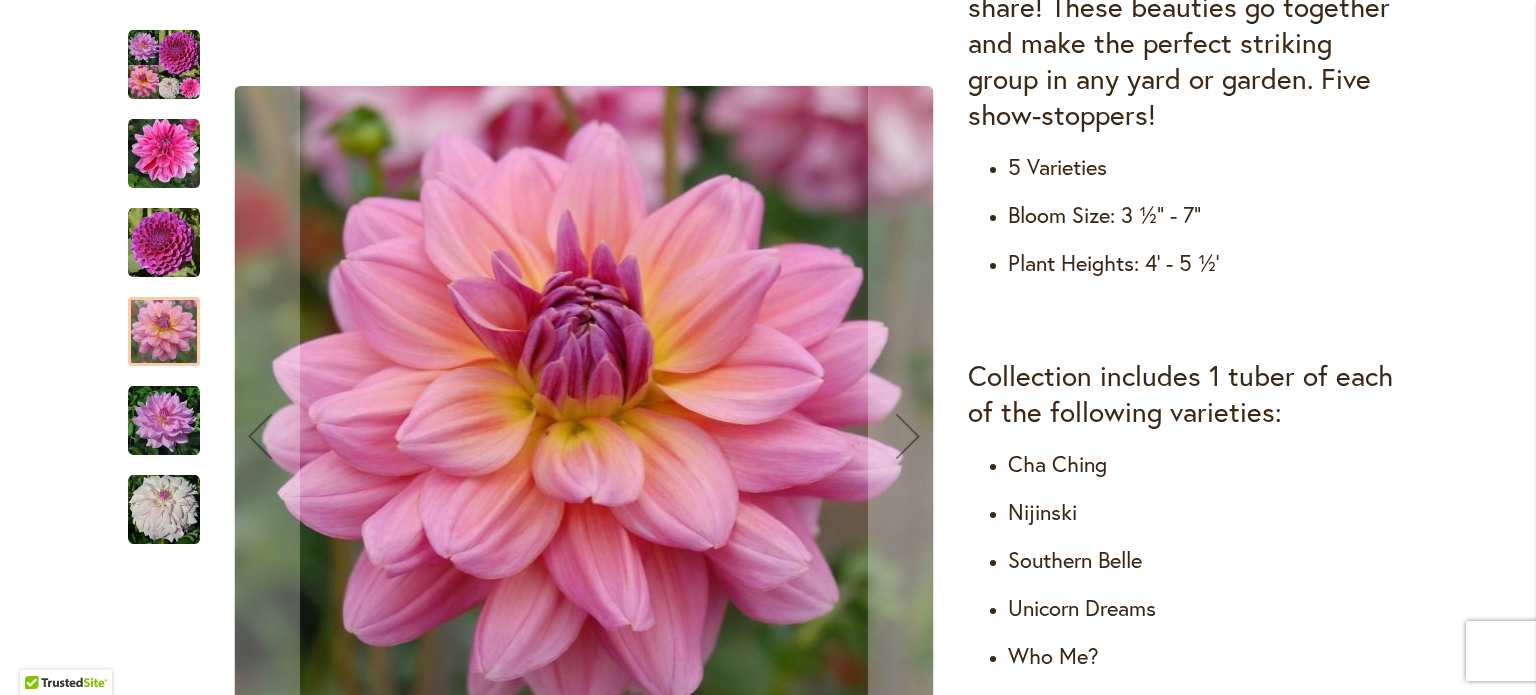 click at bounding box center [164, 421] 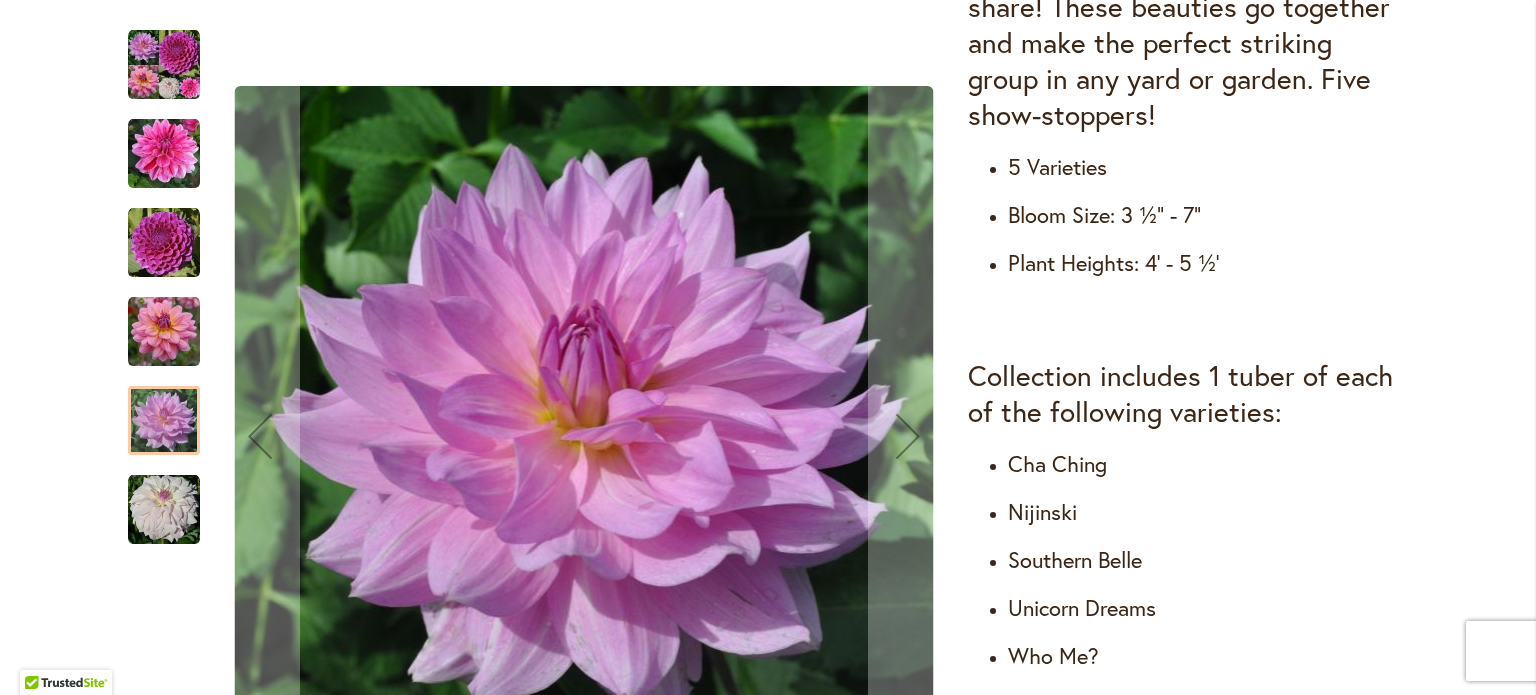 click at bounding box center [164, 510] 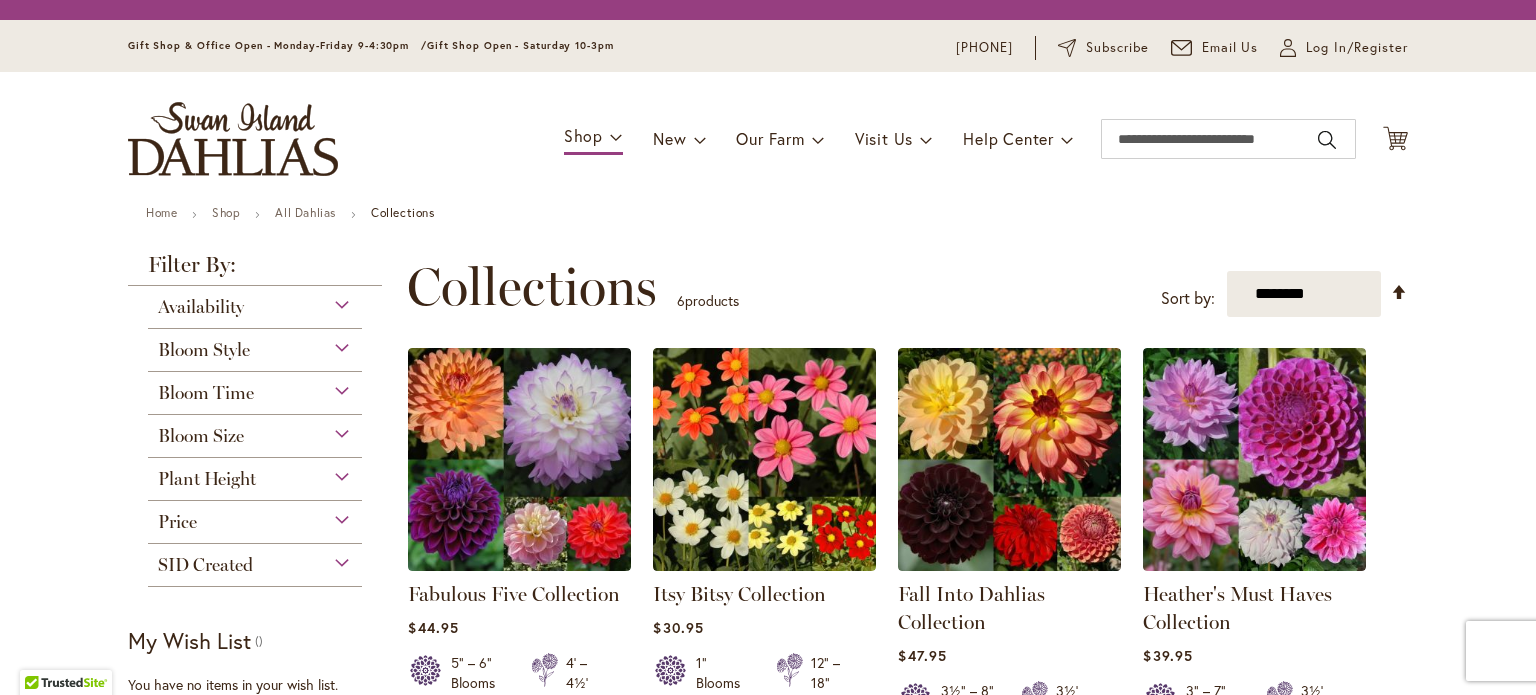 scroll, scrollTop: 0, scrollLeft: 0, axis: both 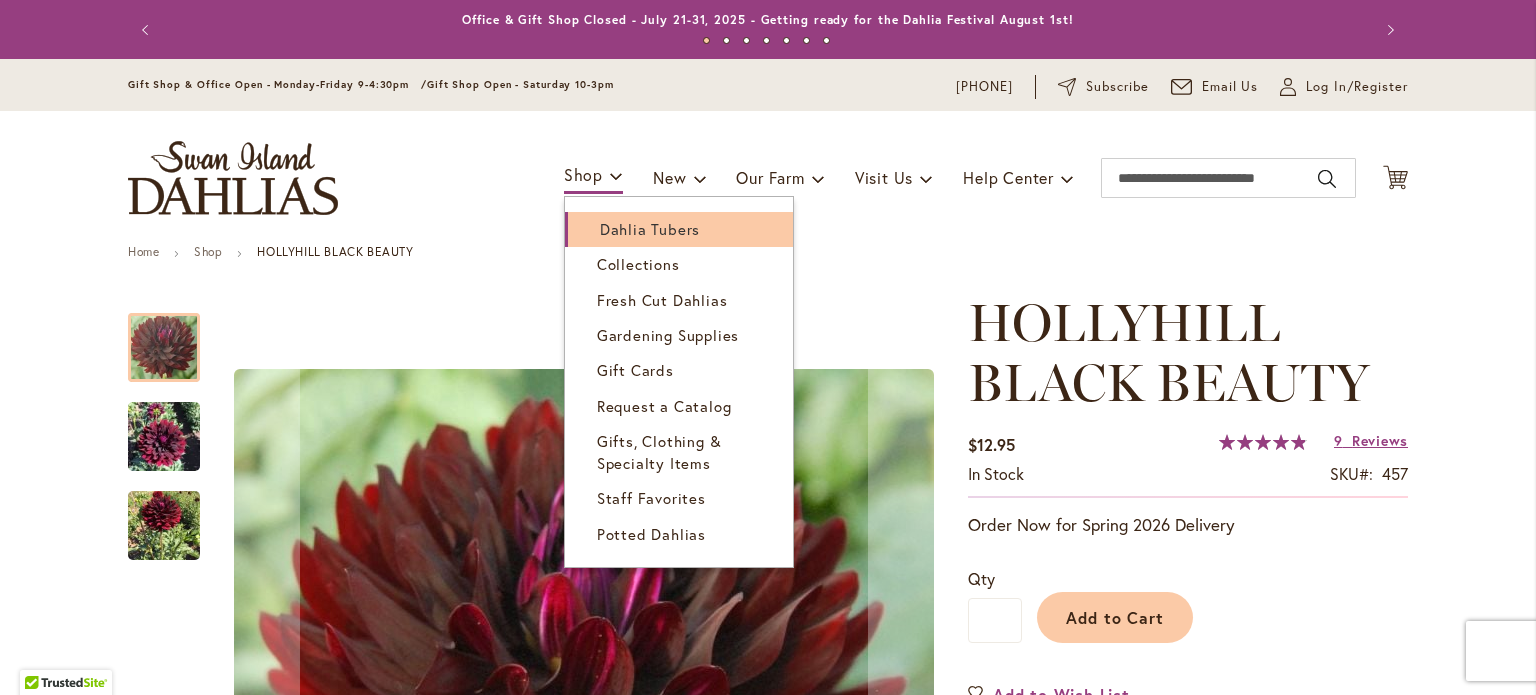 click on "Dahlia Tubers" at bounding box center (650, 229) 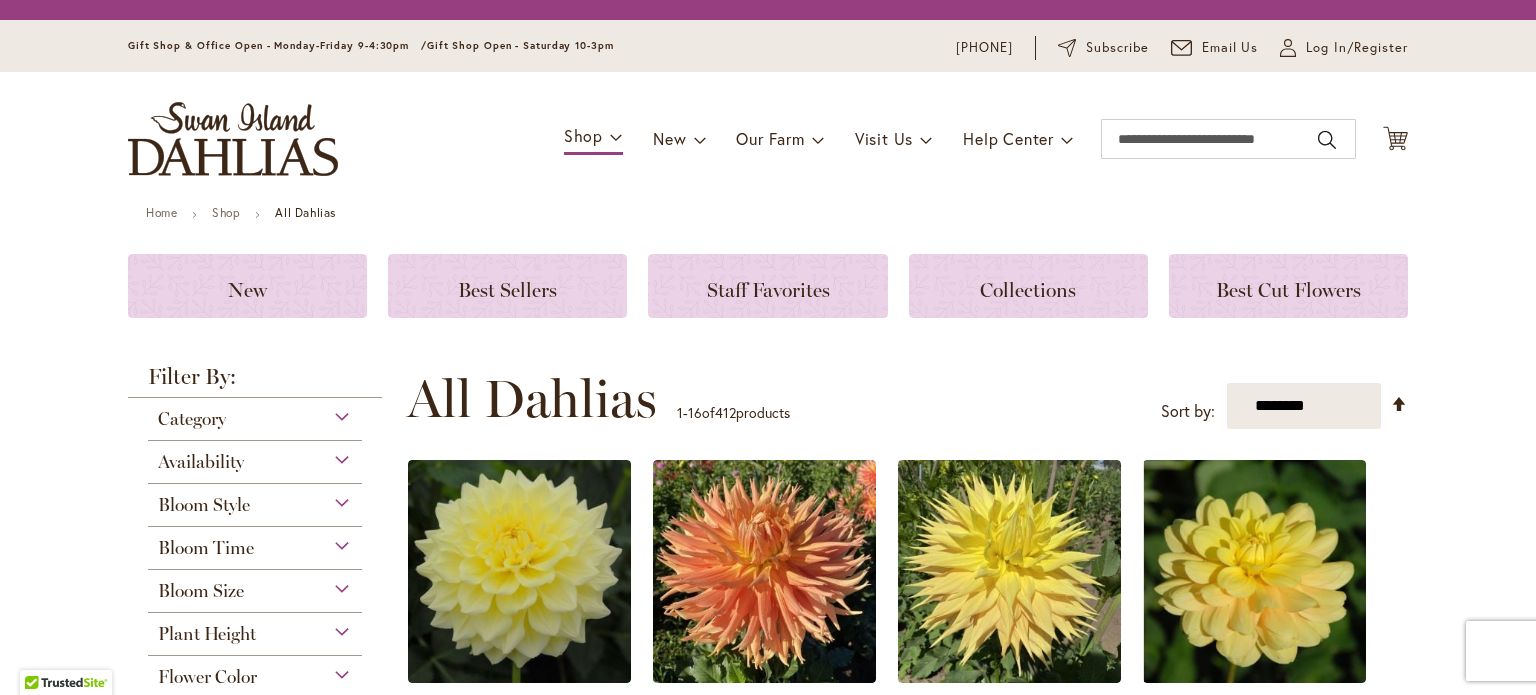 scroll, scrollTop: 0, scrollLeft: 0, axis: both 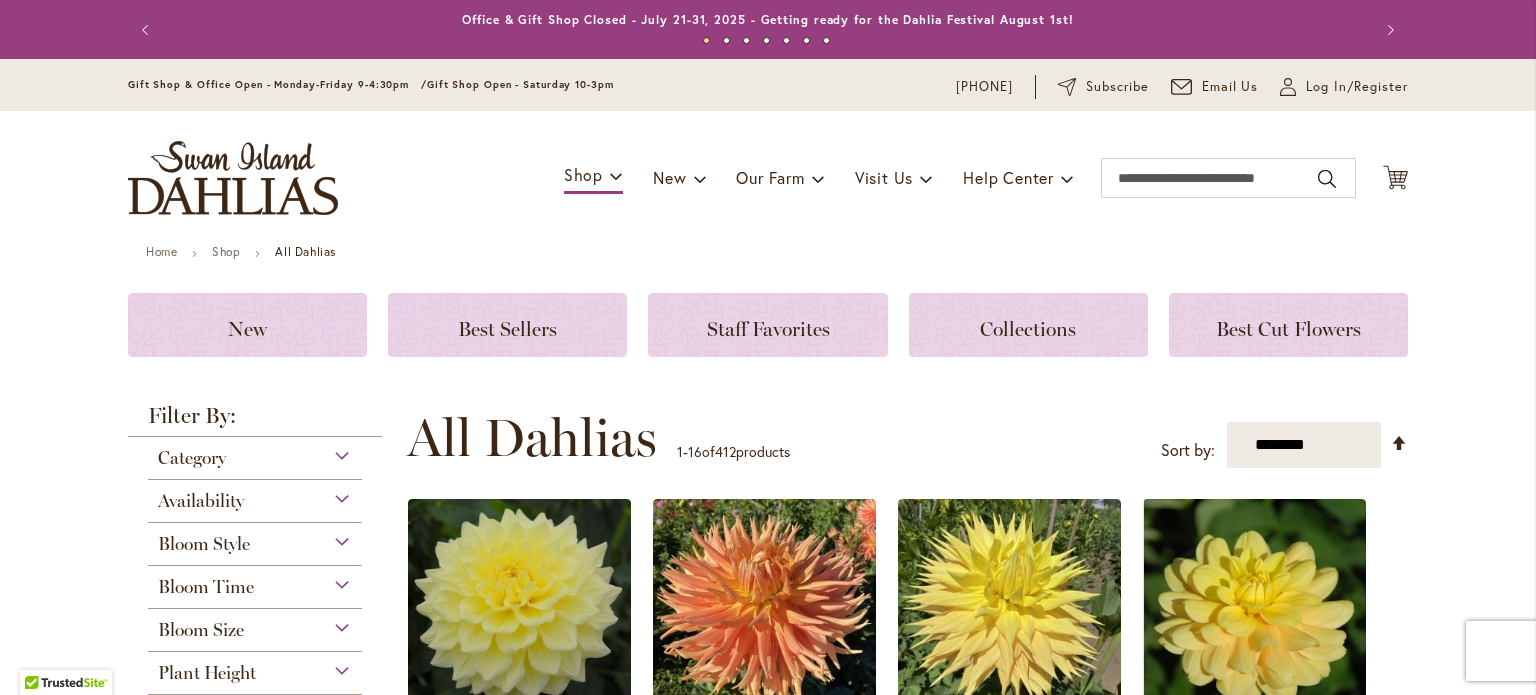 click on "Bloom Style
Anemone
6
items
Ball
16
items
Cactus
6
items
Collarette" at bounding box center [255, 544] 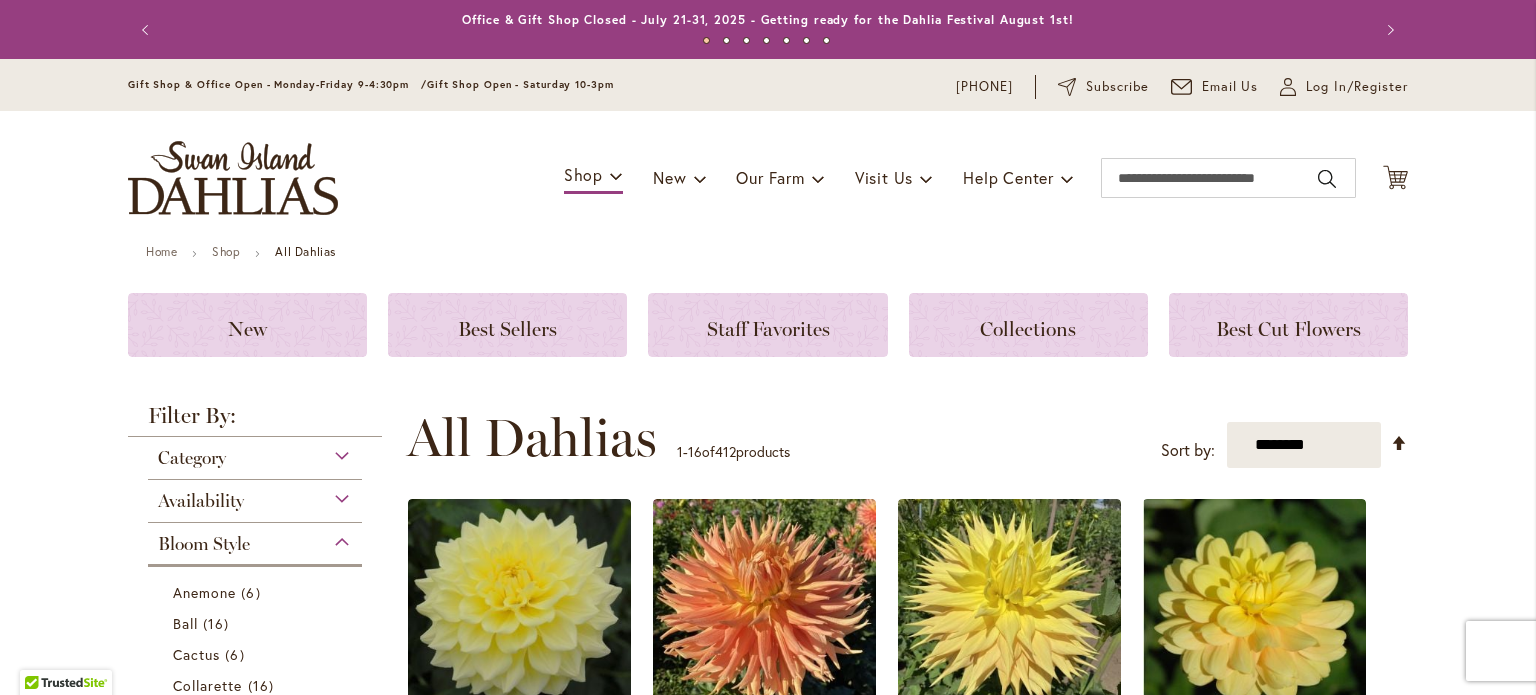 scroll, scrollTop: 523, scrollLeft: 0, axis: vertical 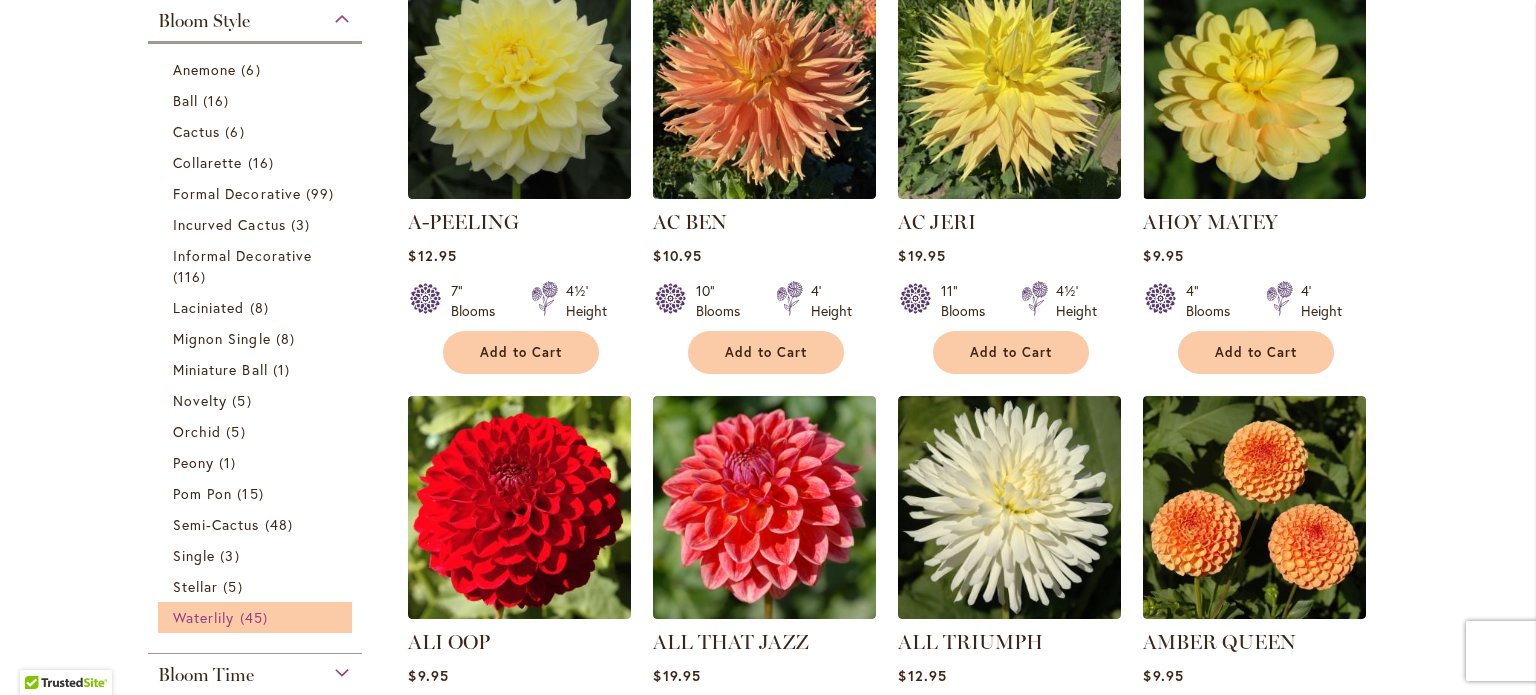 click on "Waterlily" at bounding box center [203, 617] 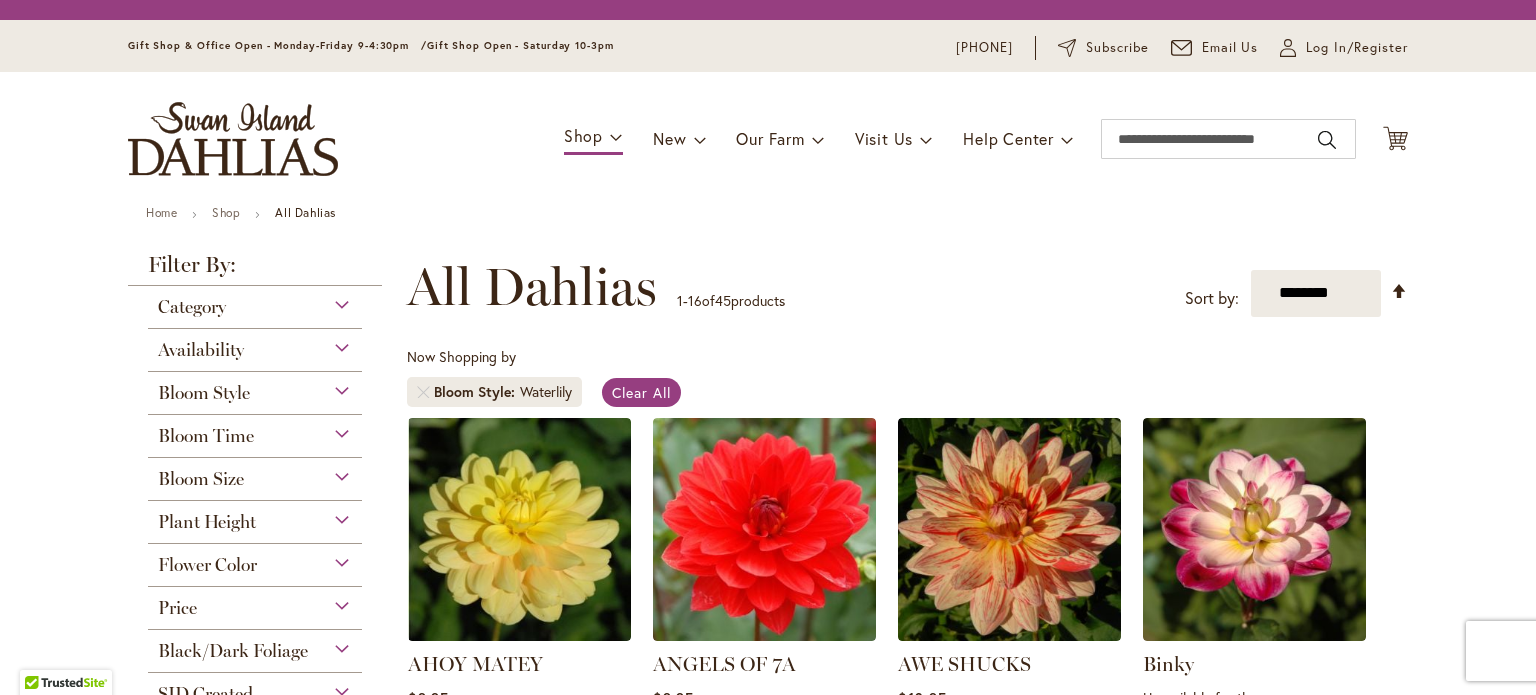 scroll, scrollTop: 0, scrollLeft: 0, axis: both 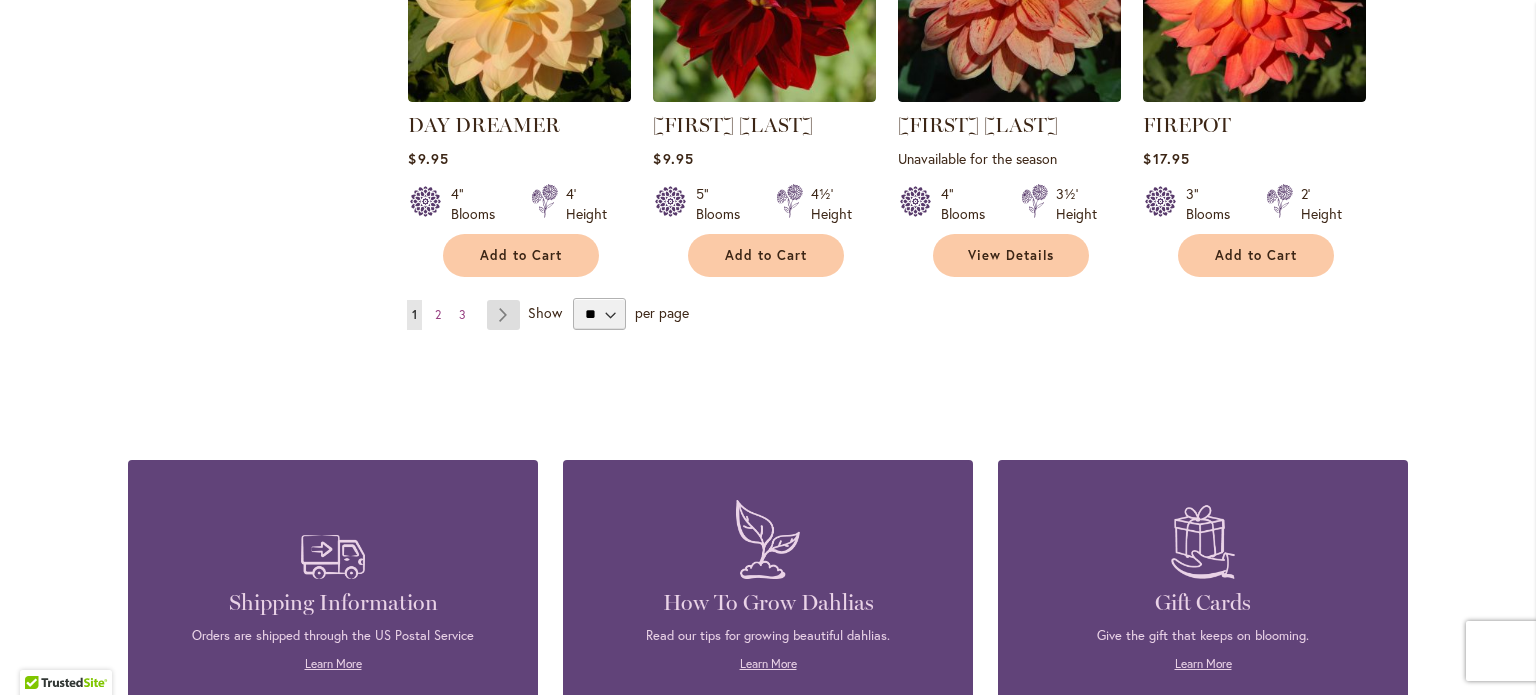 click on "Page
Next" at bounding box center [503, 315] 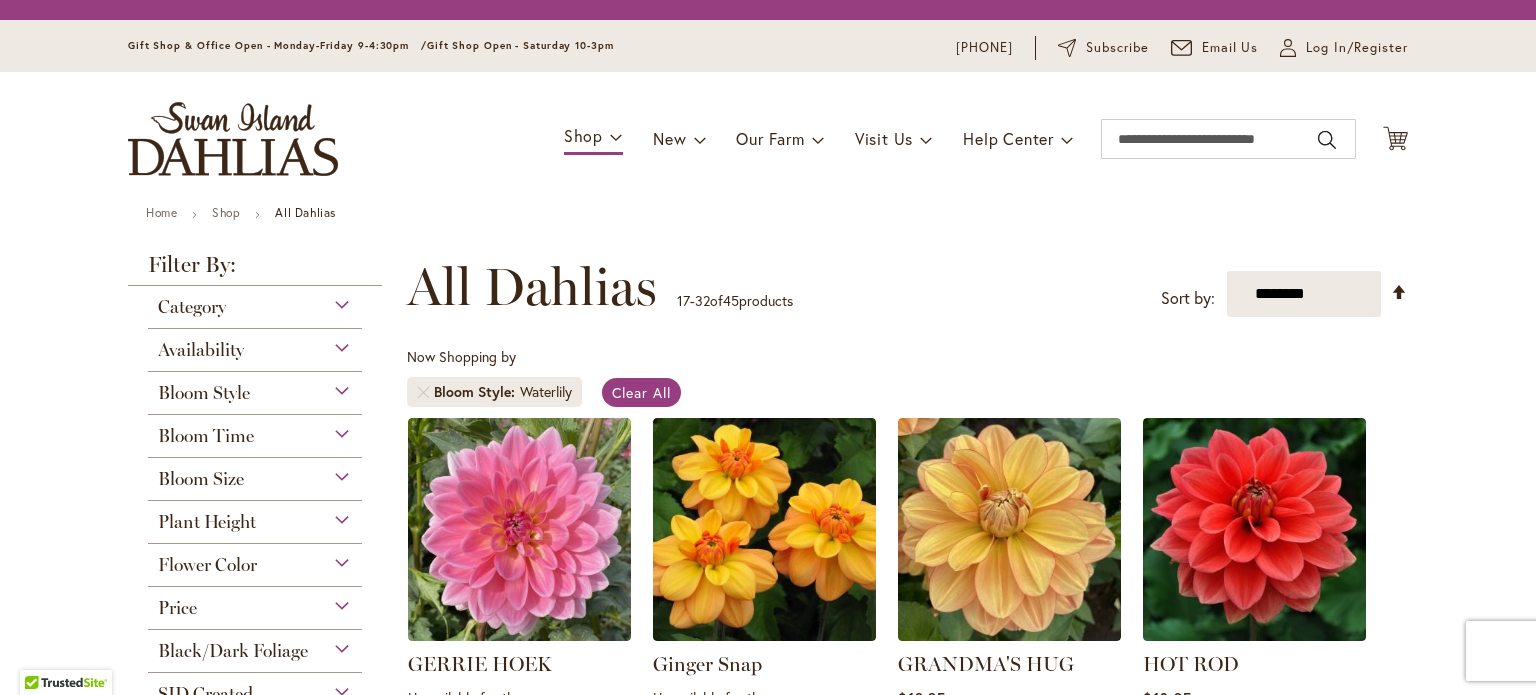scroll, scrollTop: 0, scrollLeft: 0, axis: both 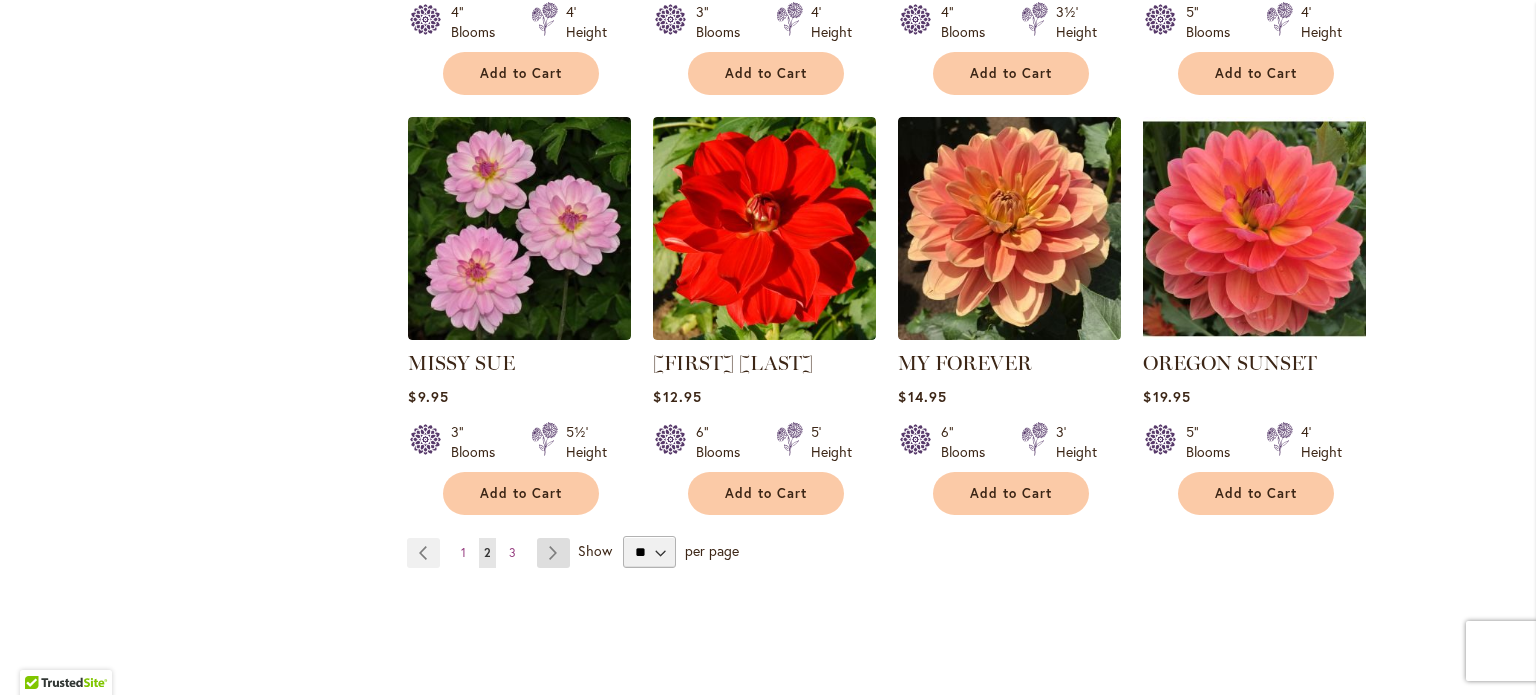 click on "Page
Next" at bounding box center [553, 553] 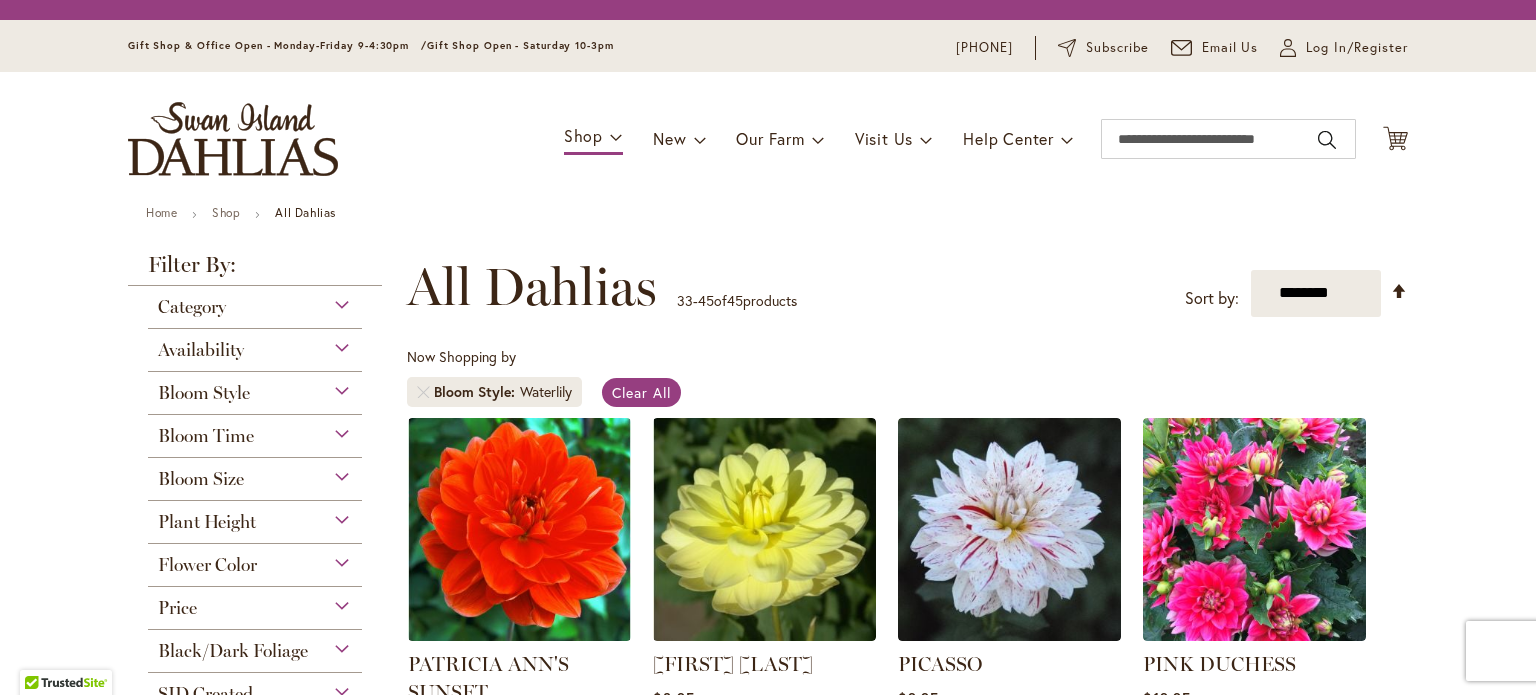 scroll, scrollTop: 0, scrollLeft: 0, axis: both 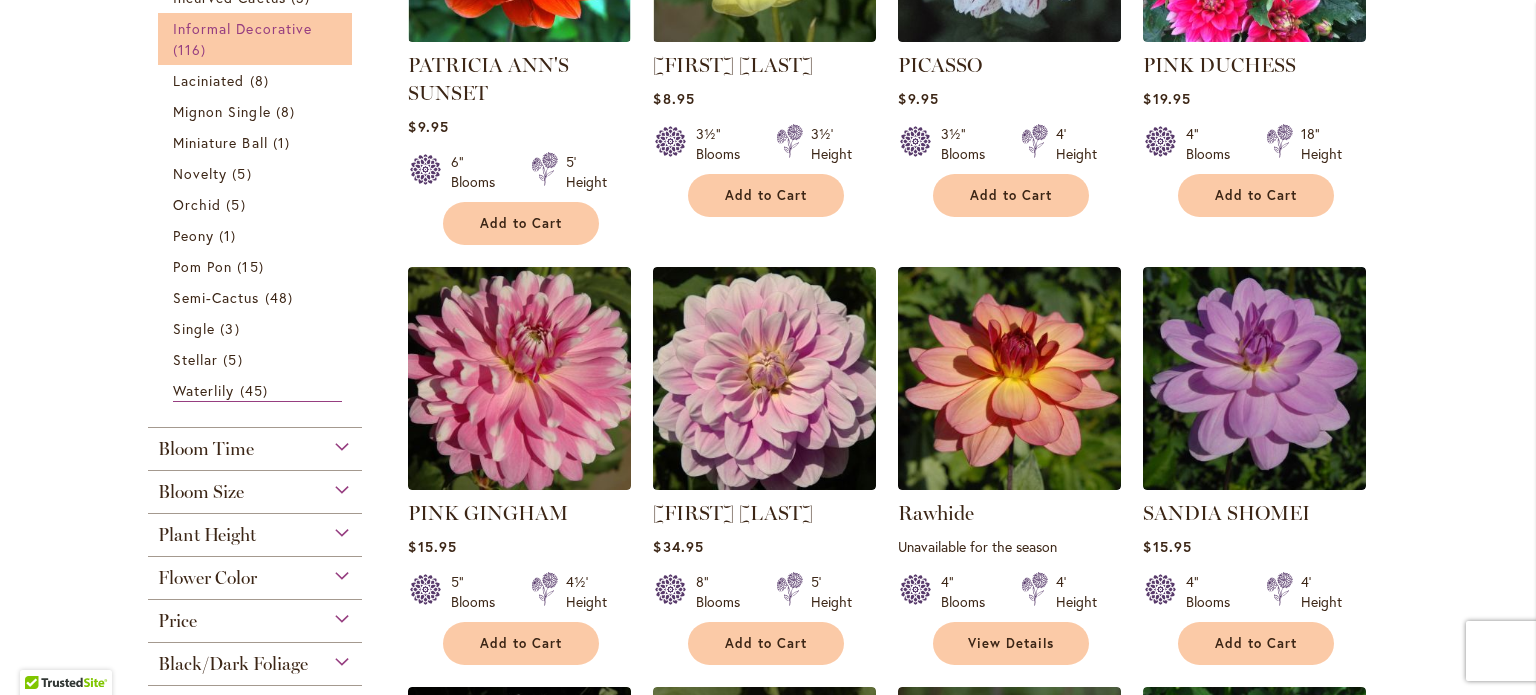 click on "116
items" at bounding box center (192, 49) 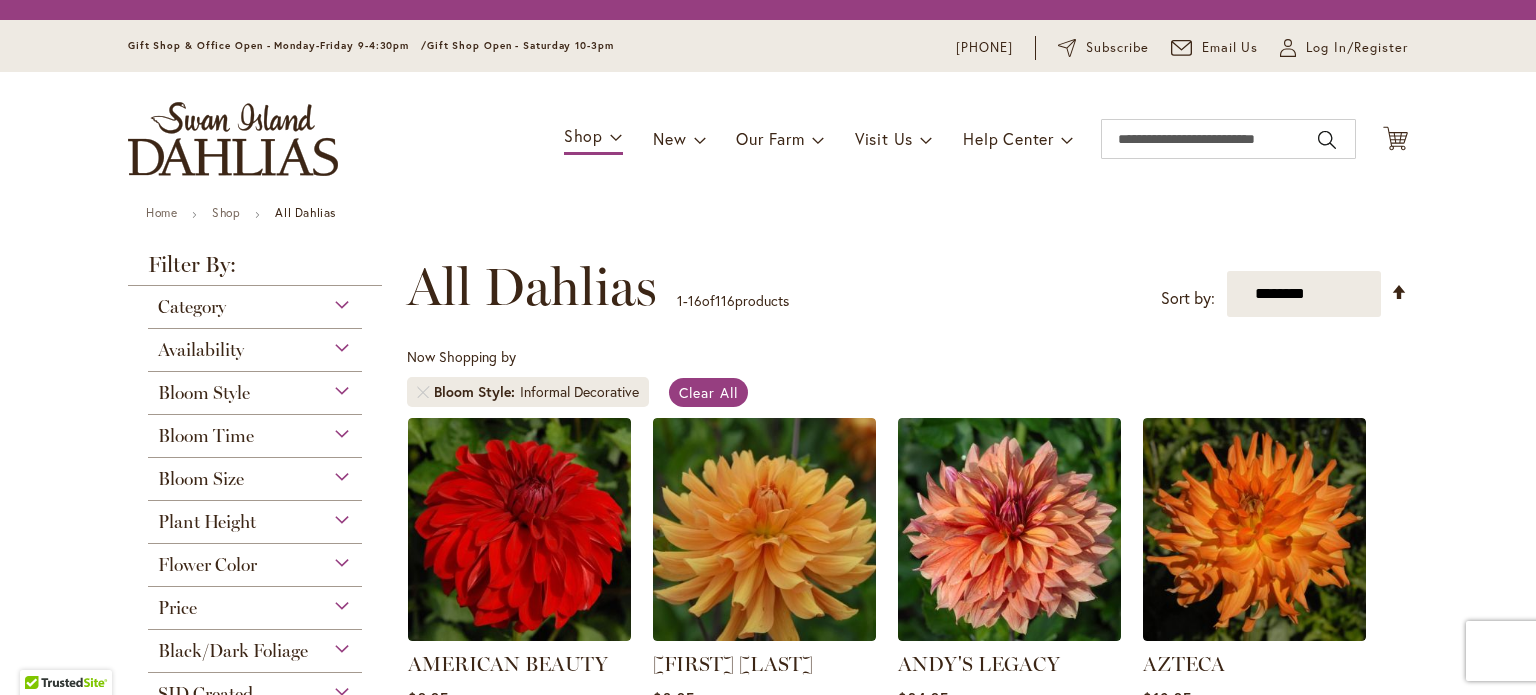scroll, scrollTop: 0, scrollLeft: 0, axis: both 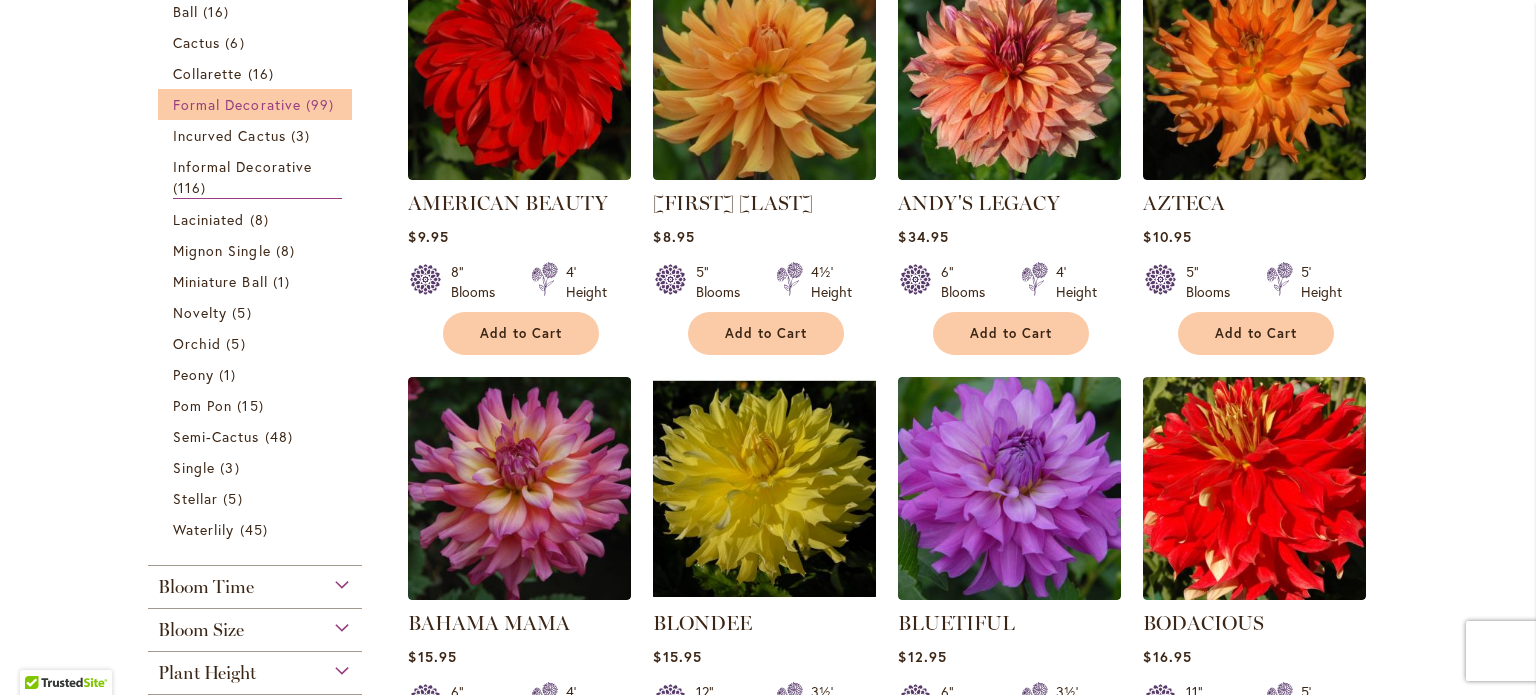 click on "Formal Decorative" at bounding box center (237, 104) 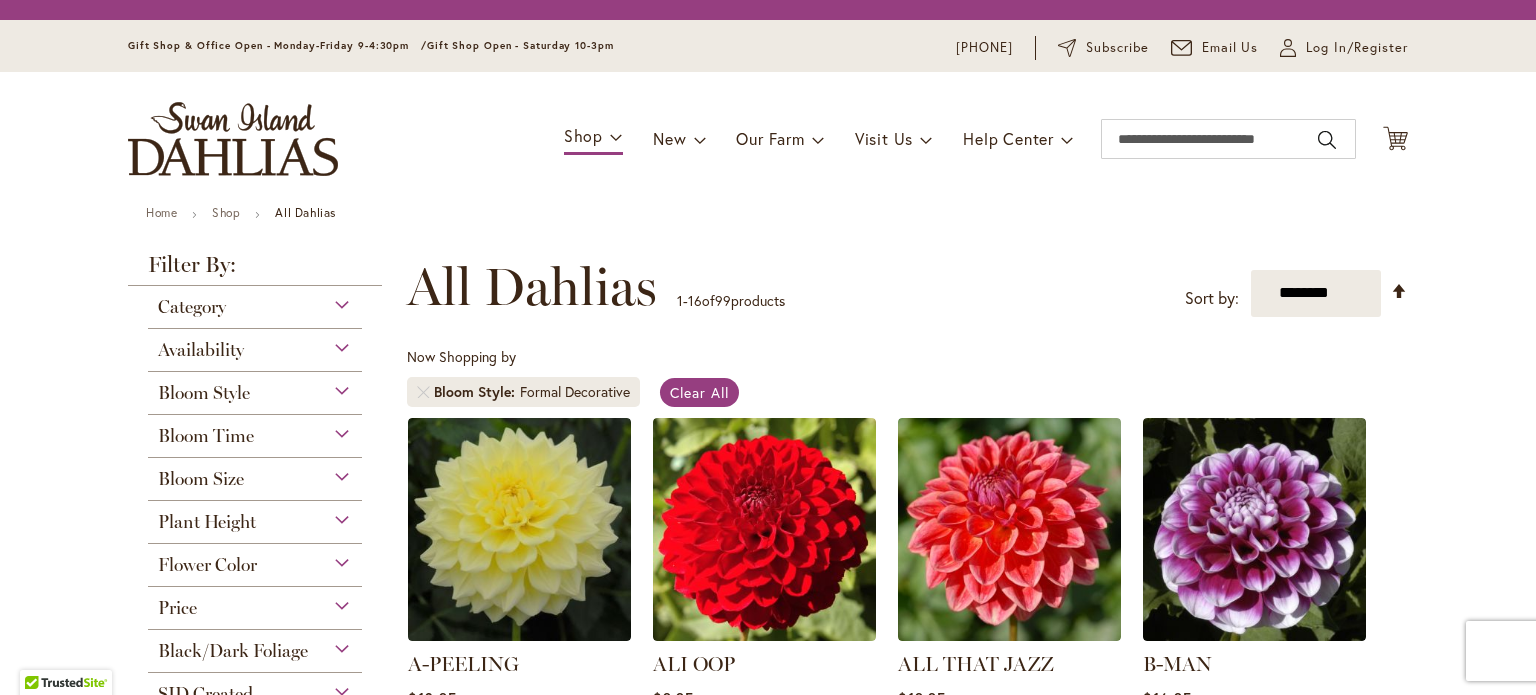 scroll, scrollTop: 0, scrollLeft: 0, axis: both 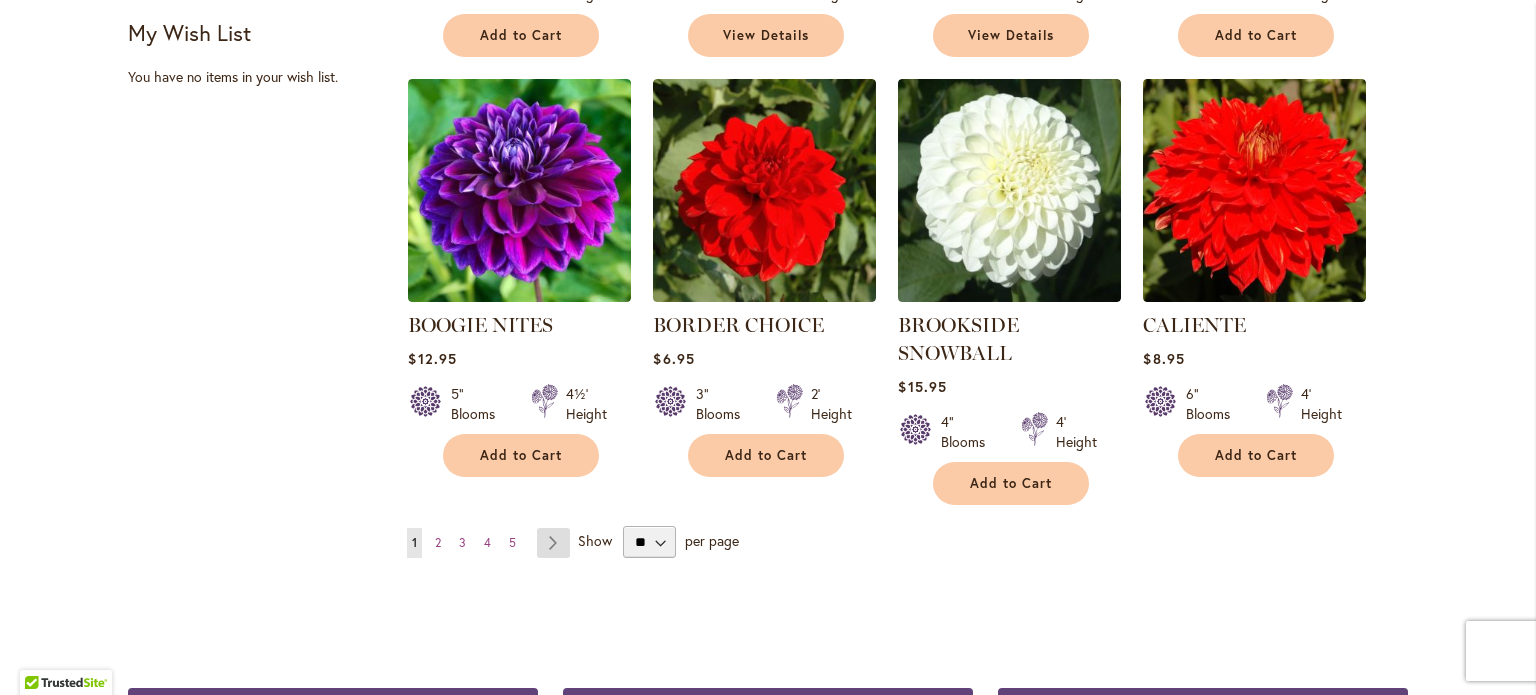 click on "Page
Next" at bounding box center (553, 543) 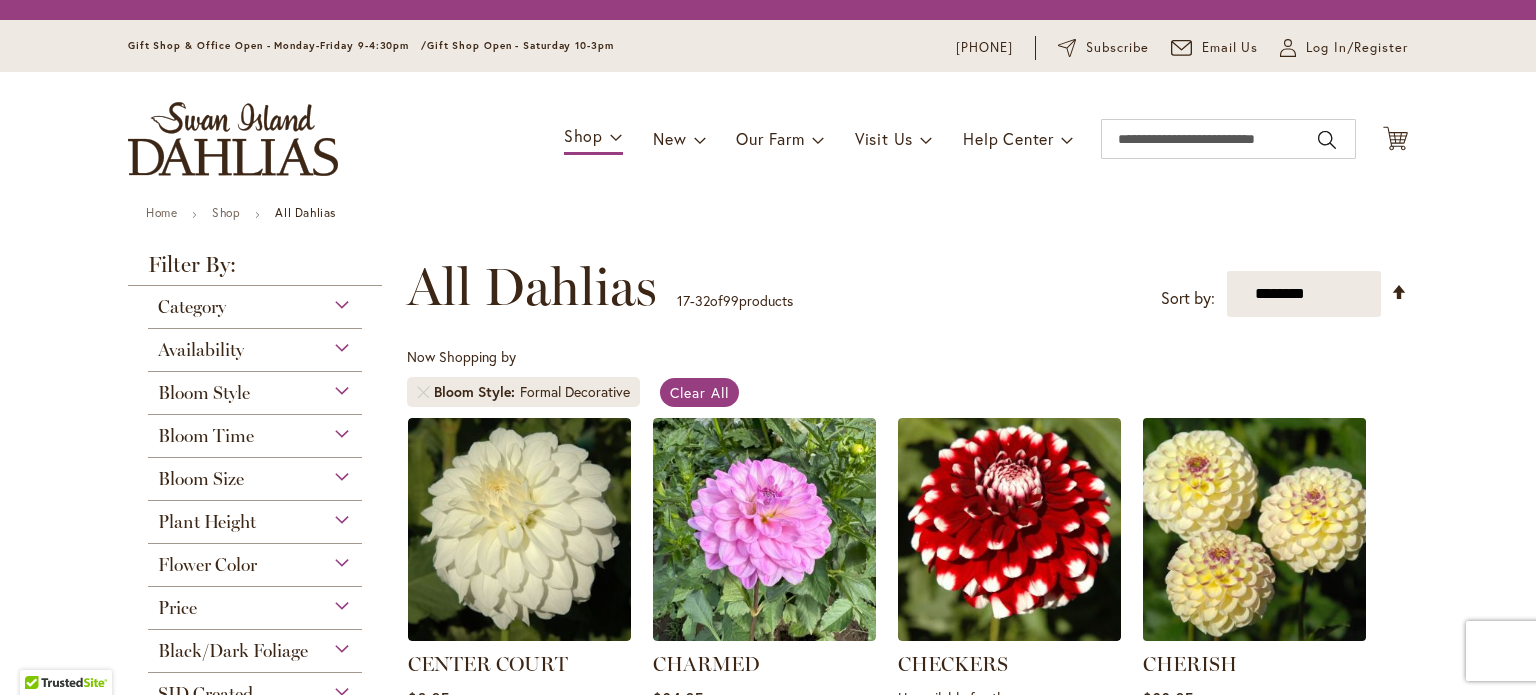 scroll, scrollTop: 0, scrollLeft: 0, axis: both 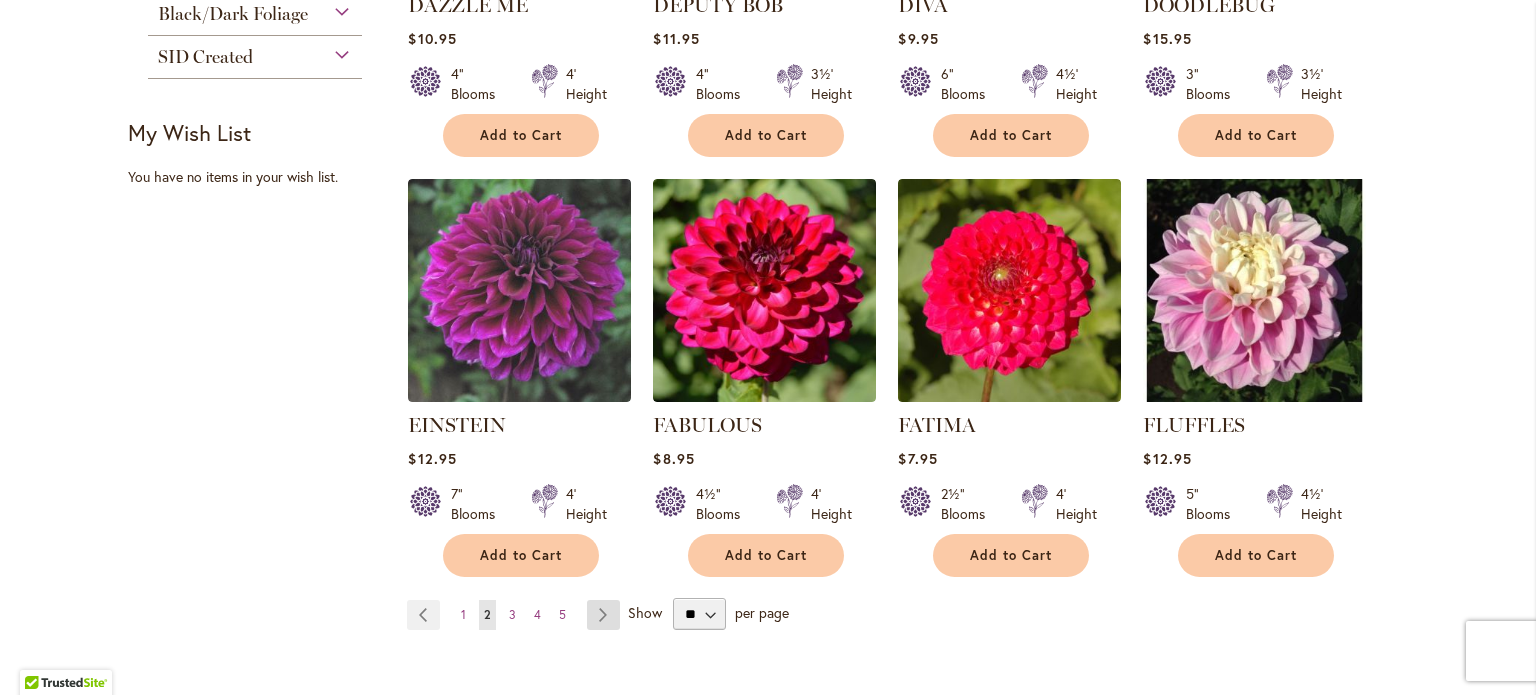 click on "Page
Next" at bounding box center [603, 615] 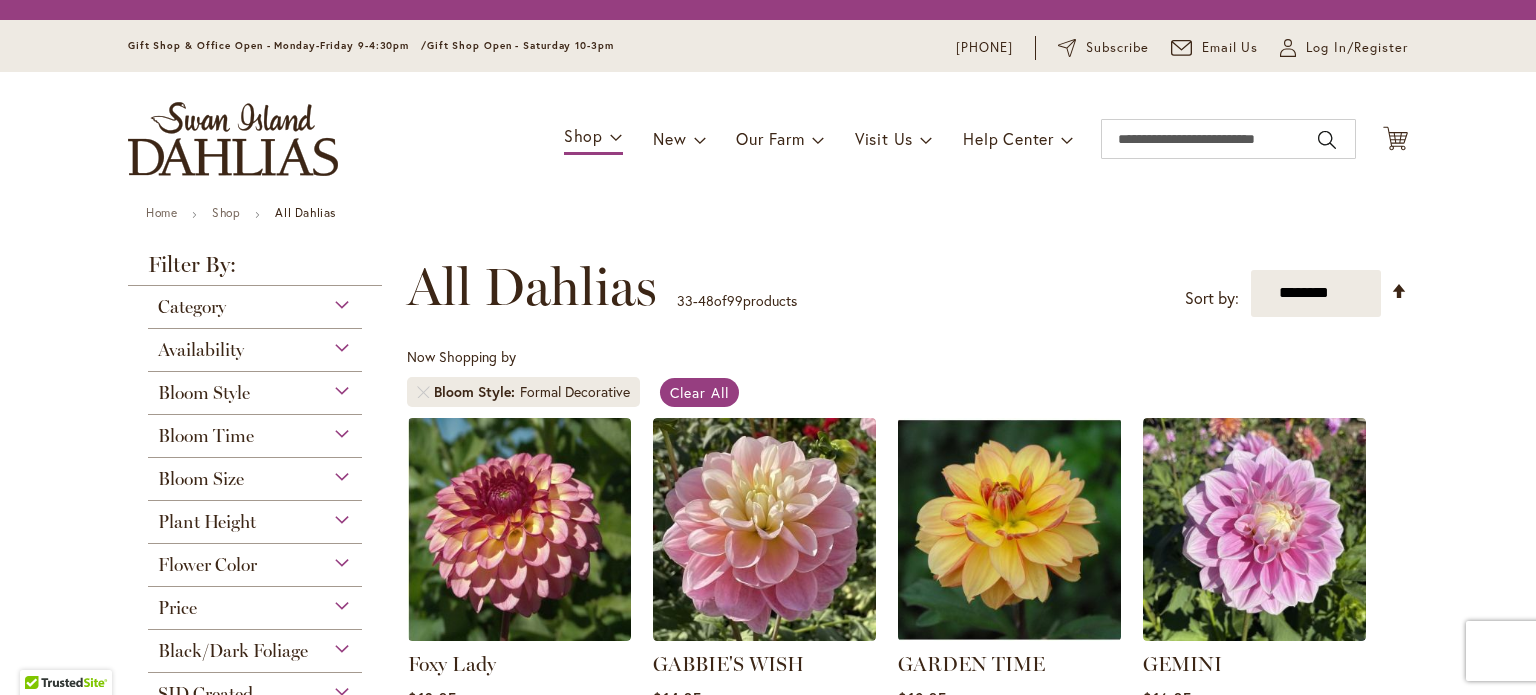 scroll, scrollTop: 0, scrollLeft: 0, axis: both 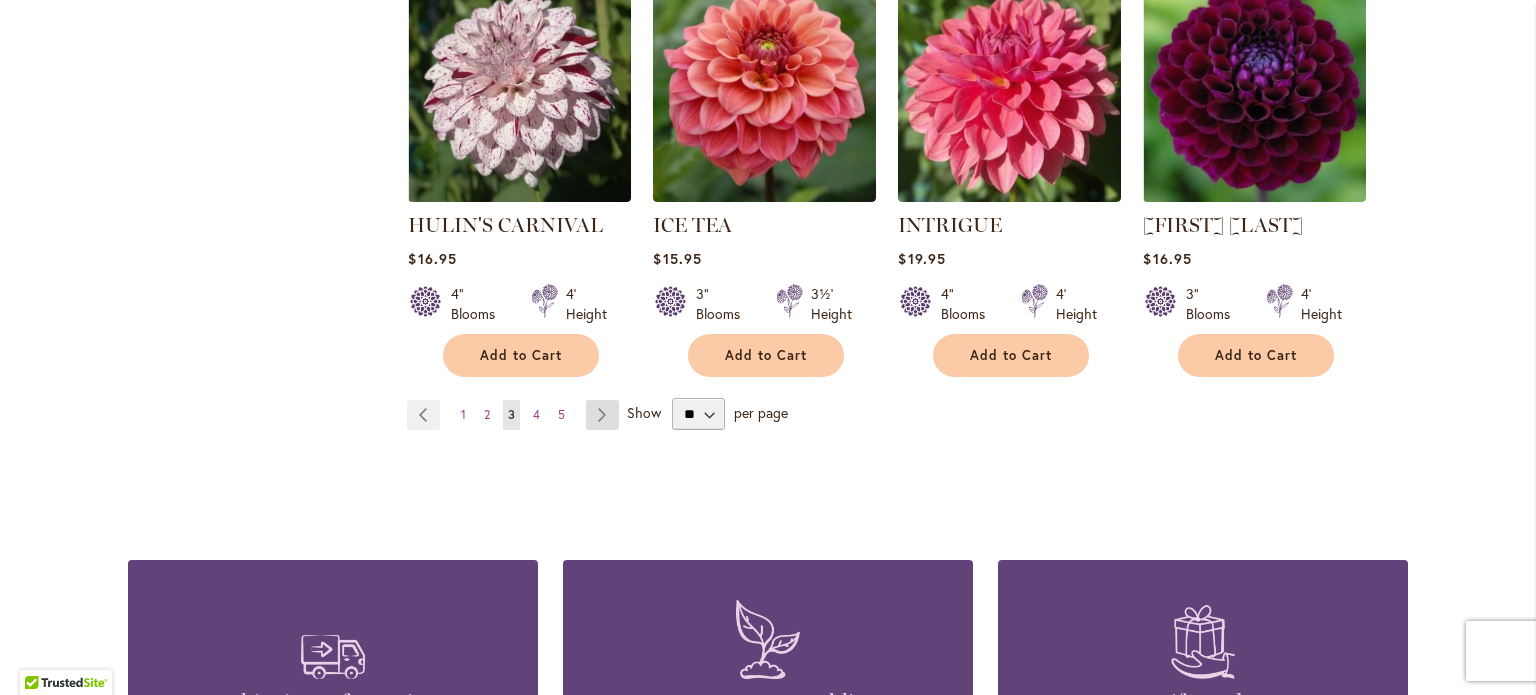 click on "Page
Next" at bounding box center (602, 415) 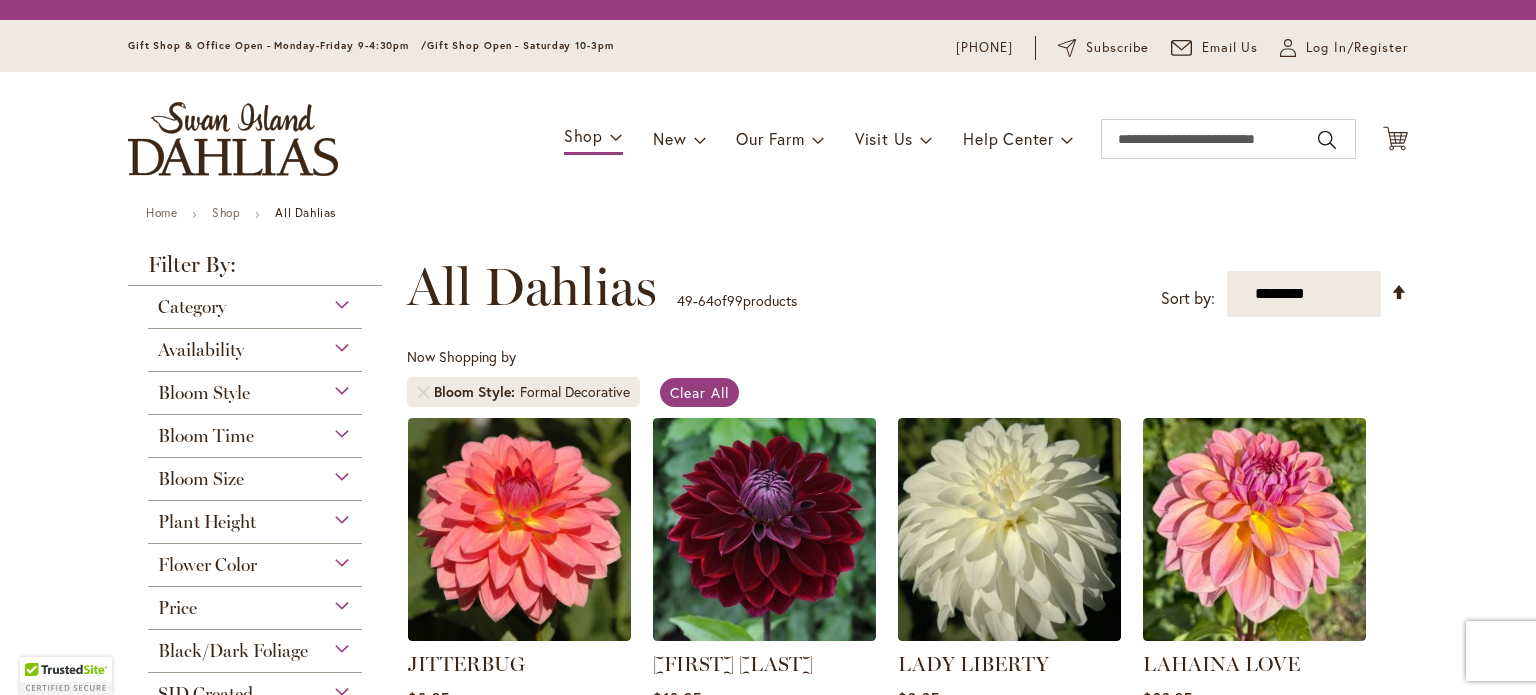 scroll, scrollTop: 0, scrollLeft: 0, axis: both 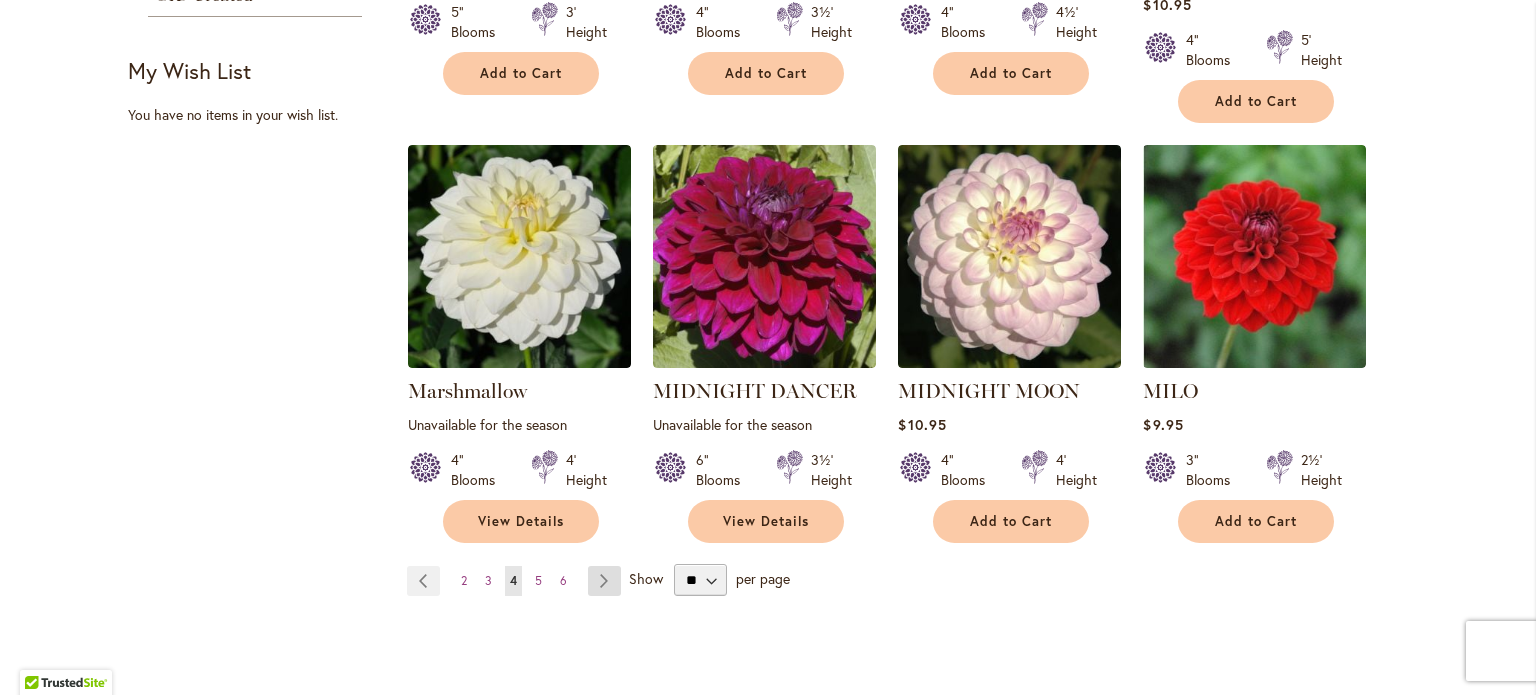 click on "Page
Next" at bounding box center (604, 581) 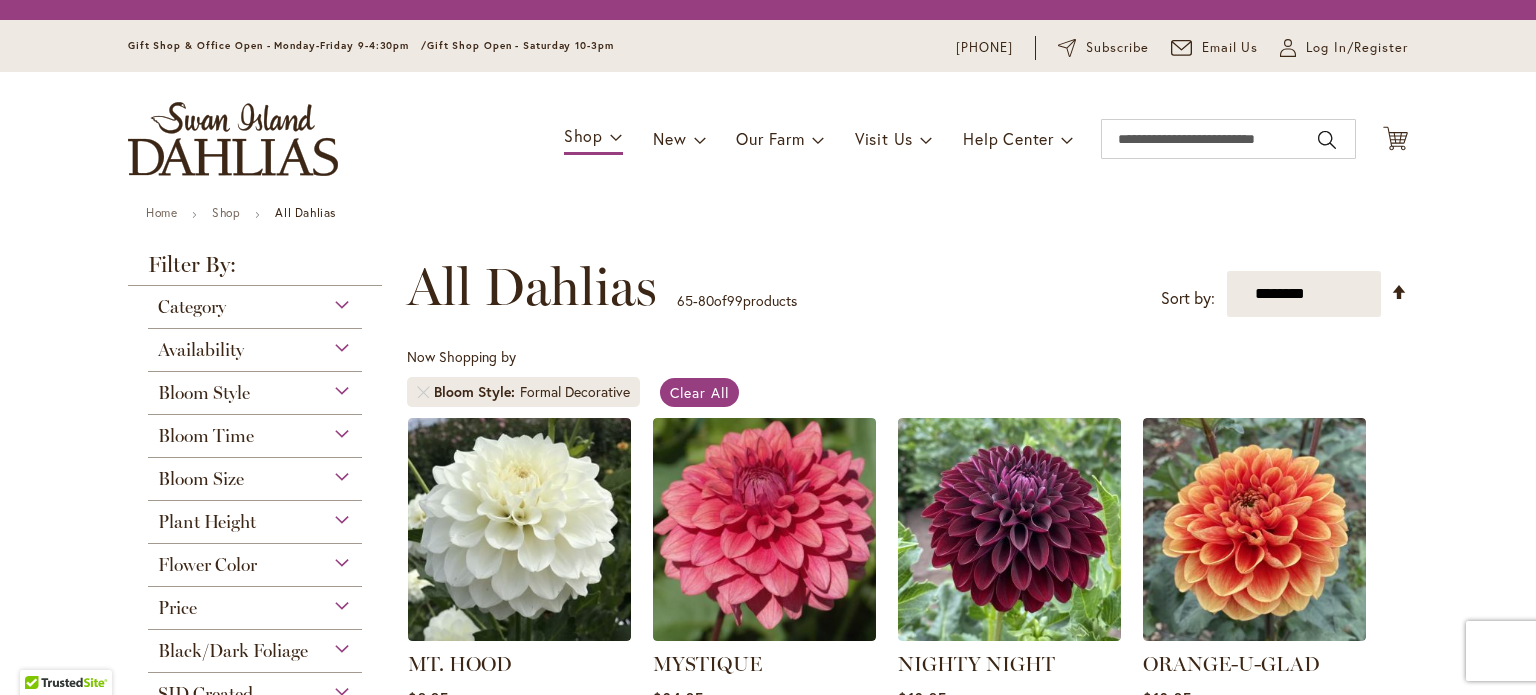 scroll, scrollTop: 0, scrollLeft: 0, axis: both 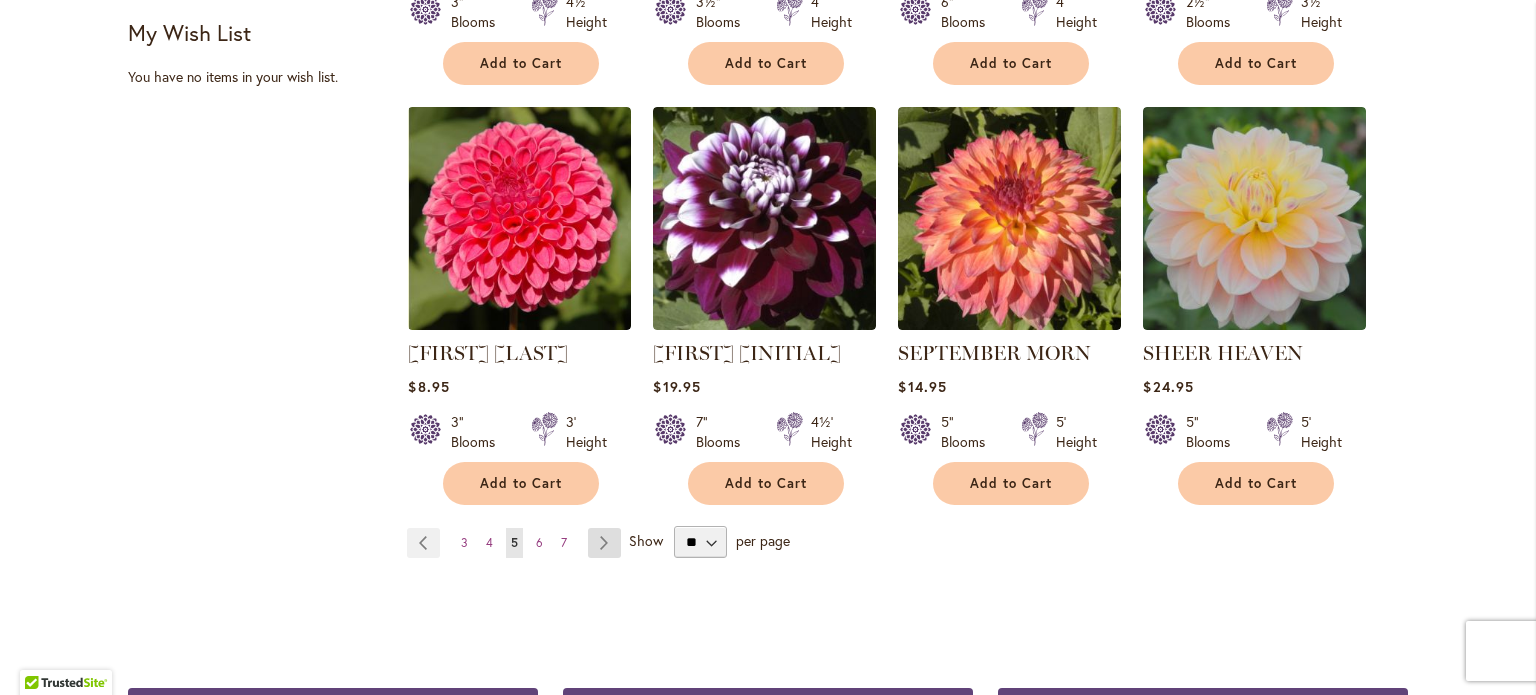 click on "Page
Next" at bounding box center [604, 543] 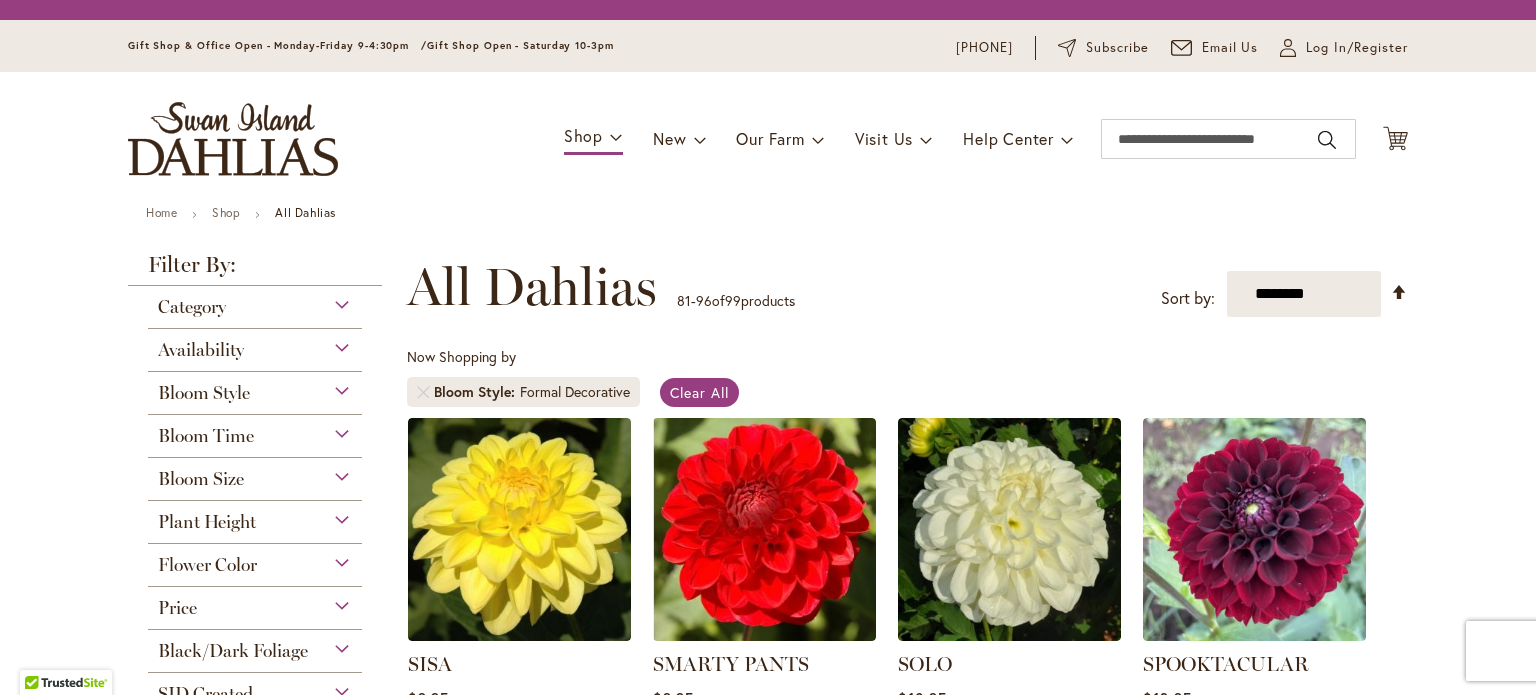 scroll, scrollTop: 0, scrollLeft: 0, axis: both 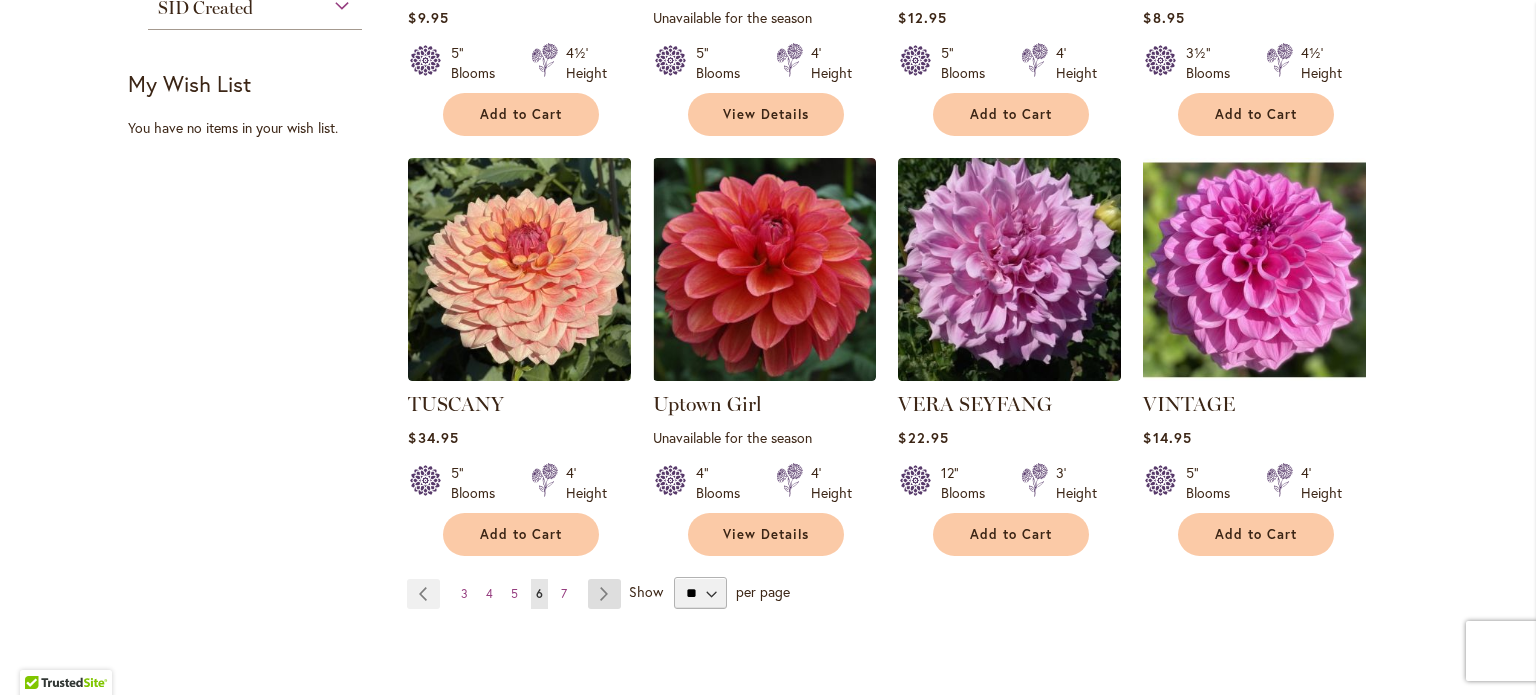 click on "Page
Next" at bounding box center [604, 594] 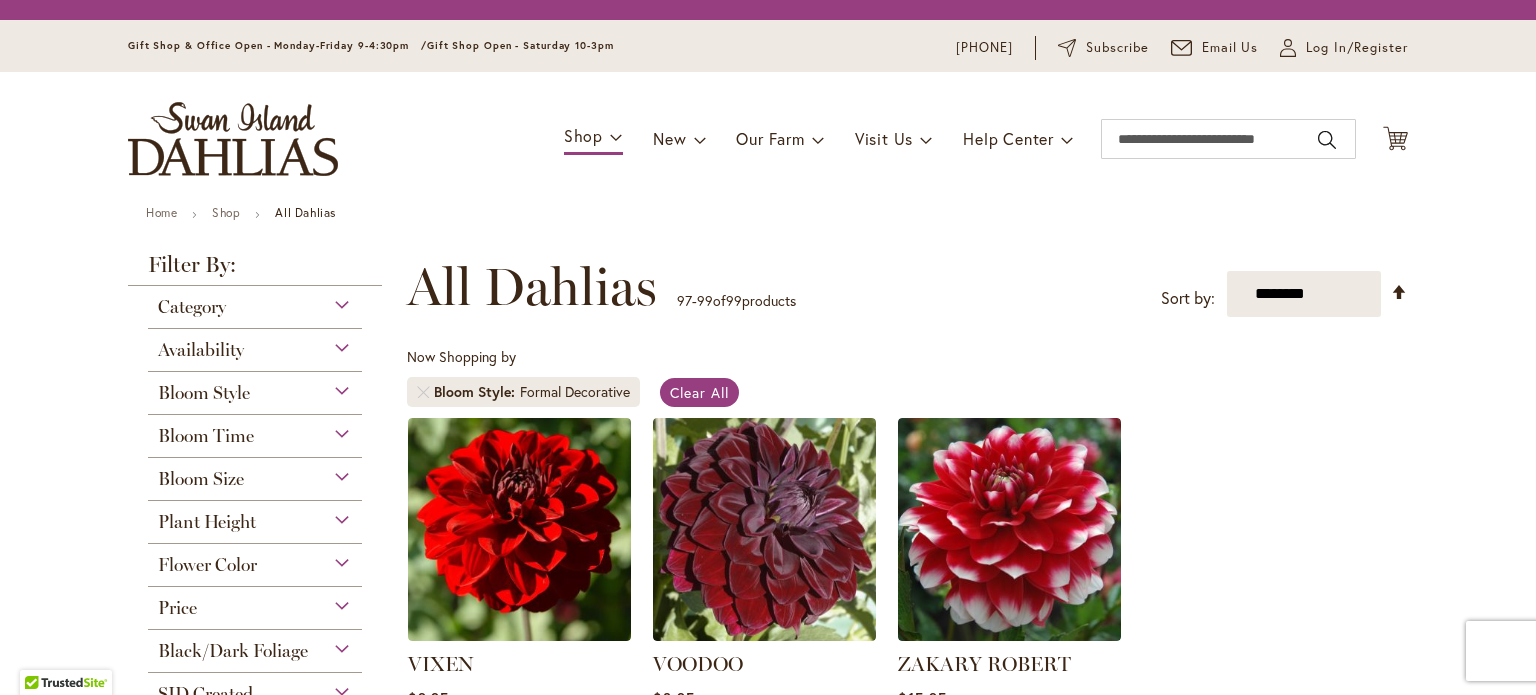 scroll, scrollTop: 0, scrollLeft: 0, axis: both 